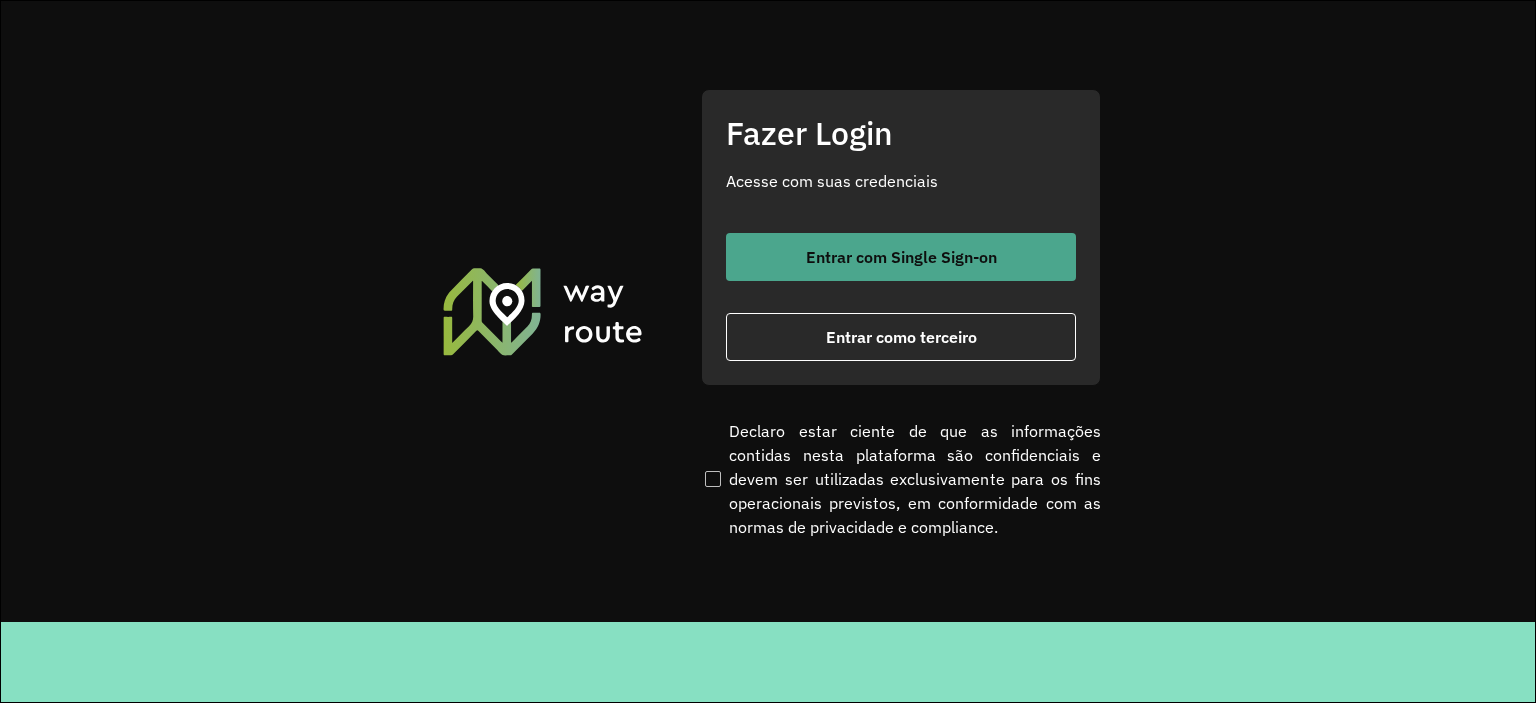 scroll, scrollTop: 0, scrollLeft: 0, axis: both 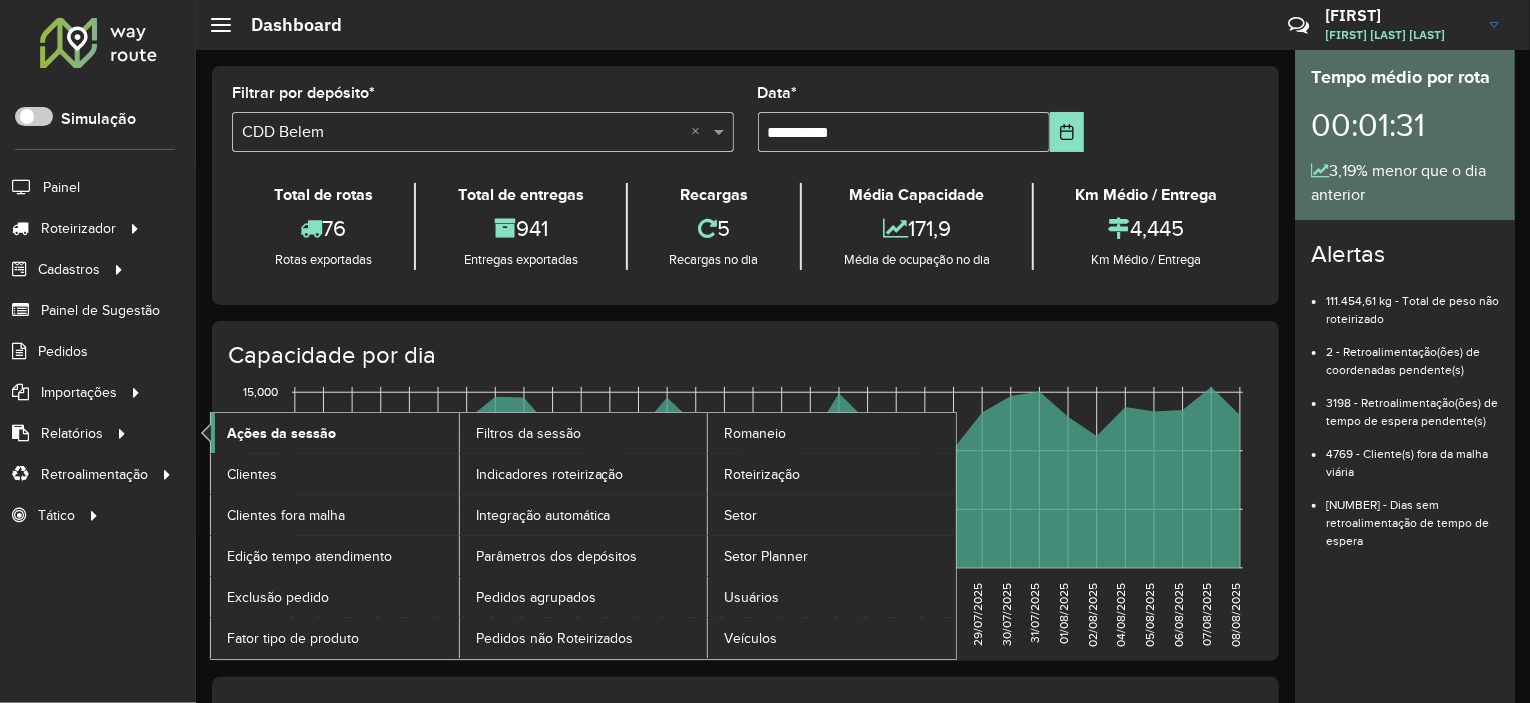 click on "Ações da sessão" 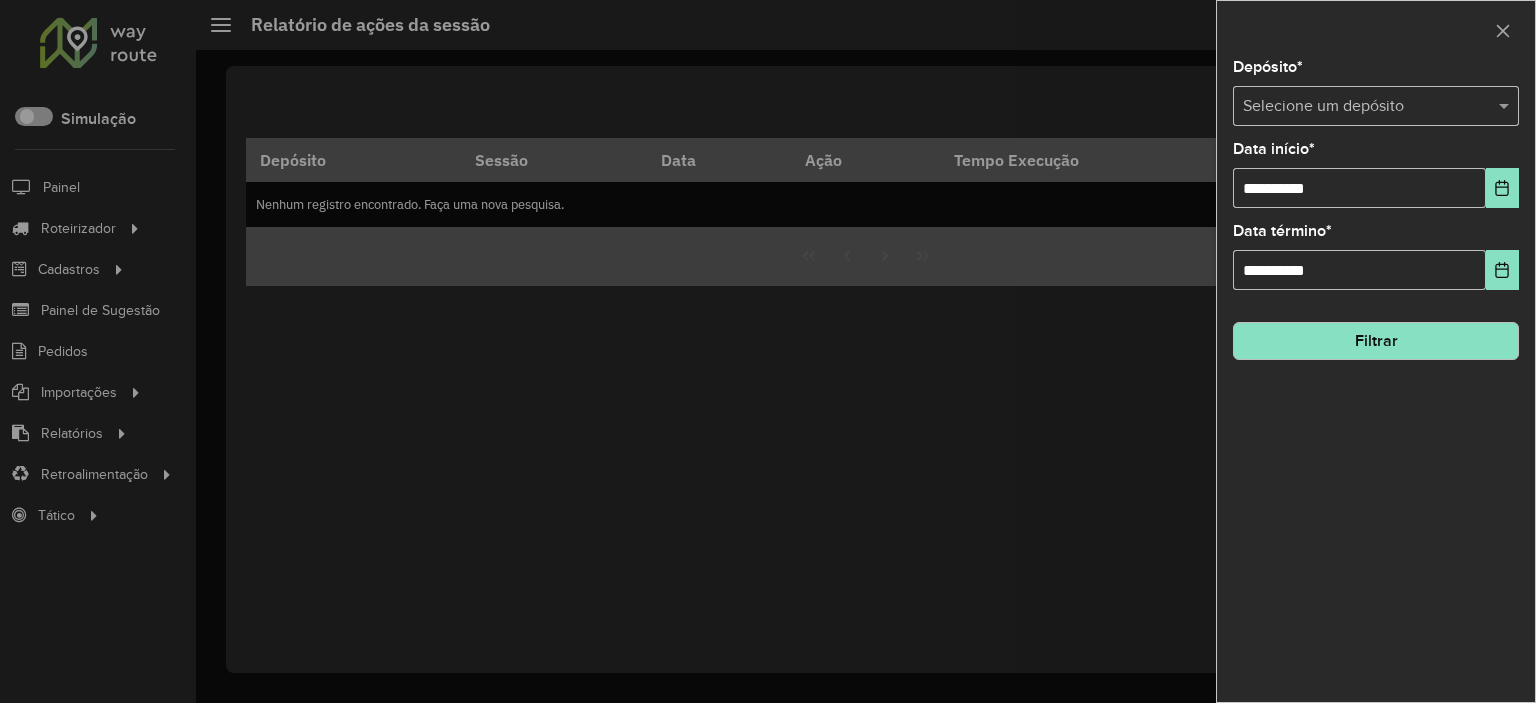 click on "Selecione um depósito" at bounding box center [1376, 106] 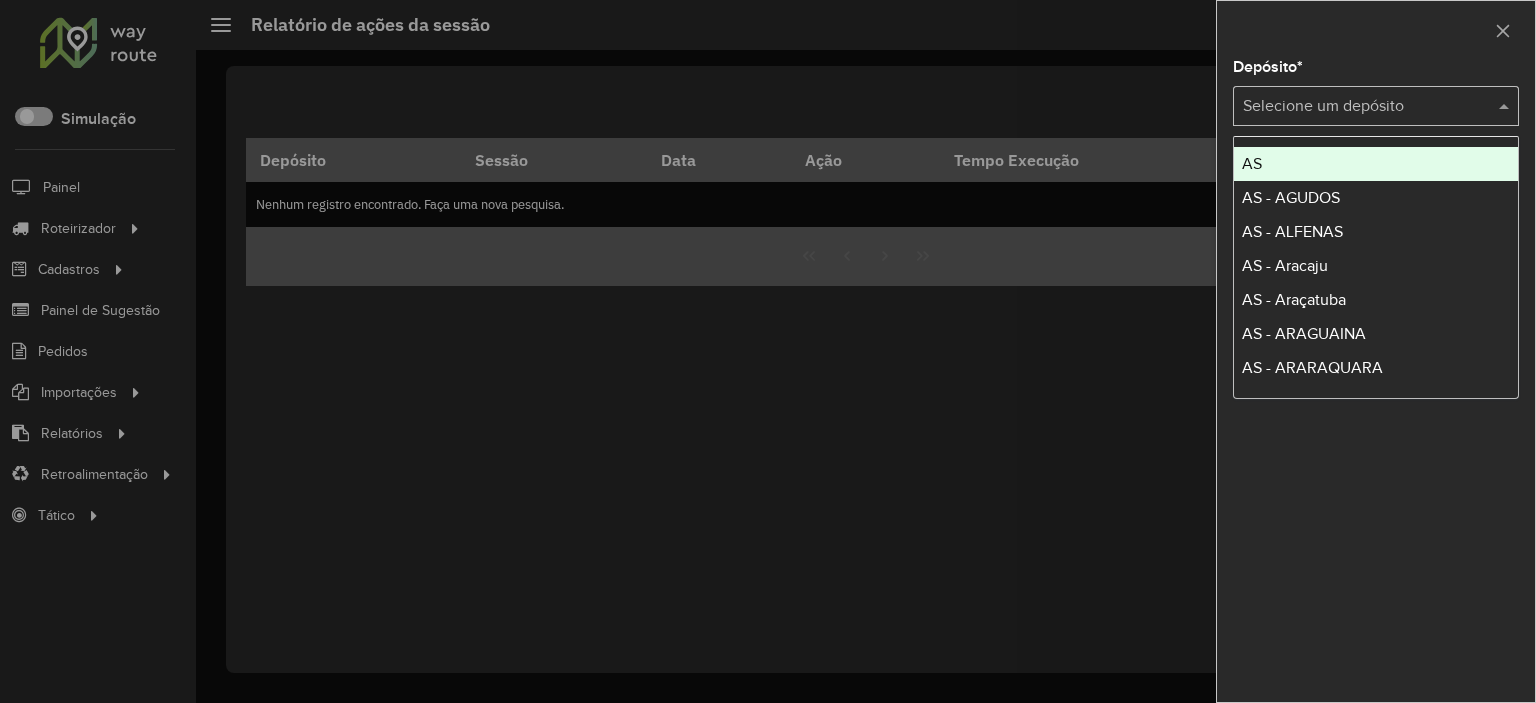 click at bounding box center [1356, 107] 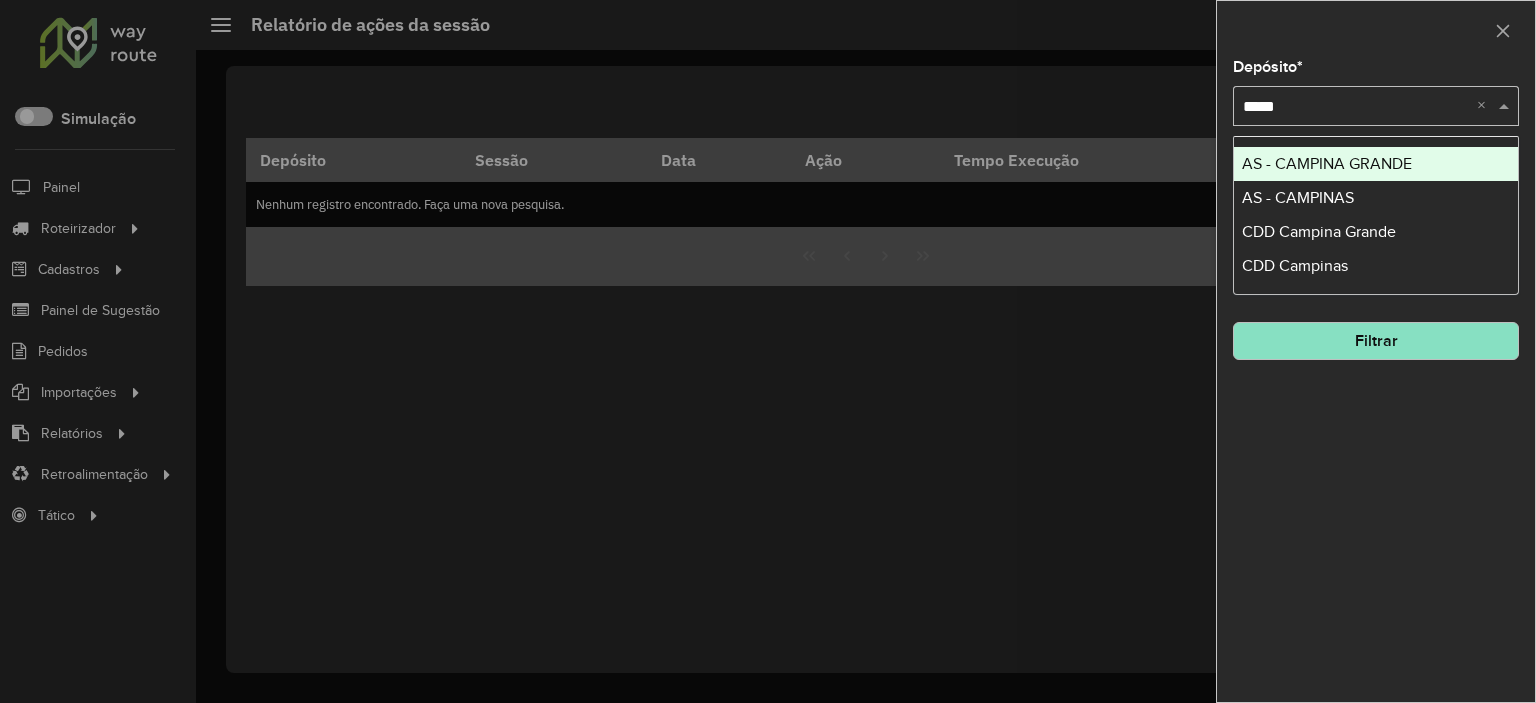 type on "******" 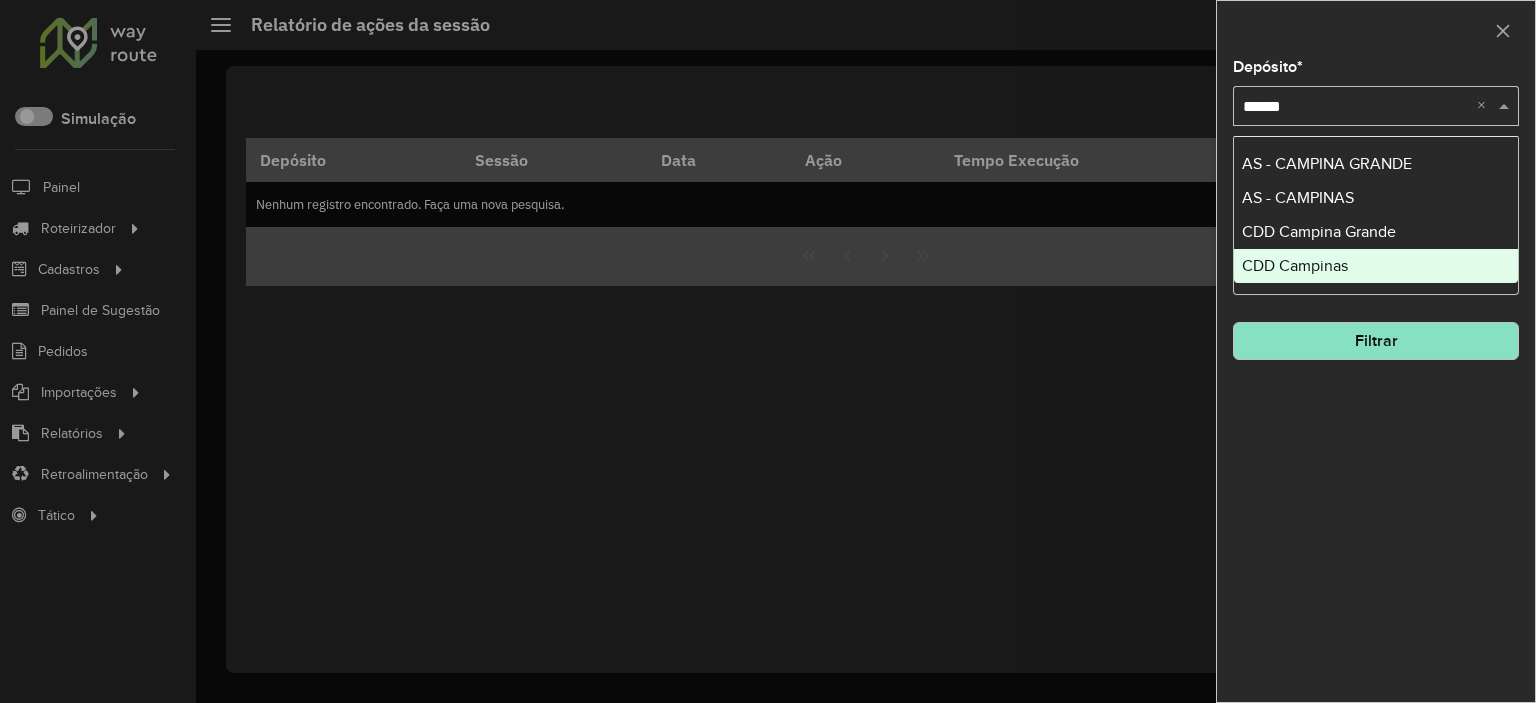 click on "CDD Campinas" at bounding box center [1295, 265] 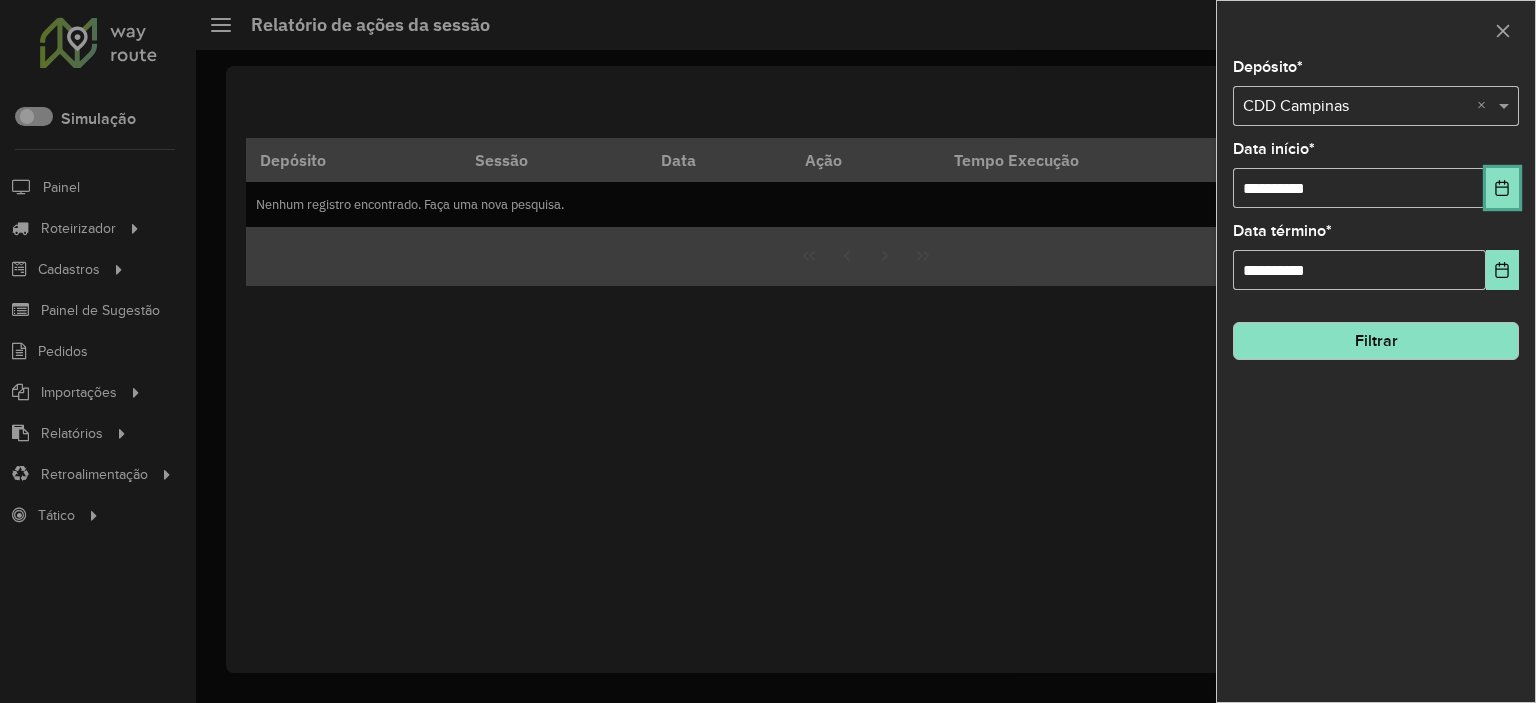 click at bounding box center [1502, 188] 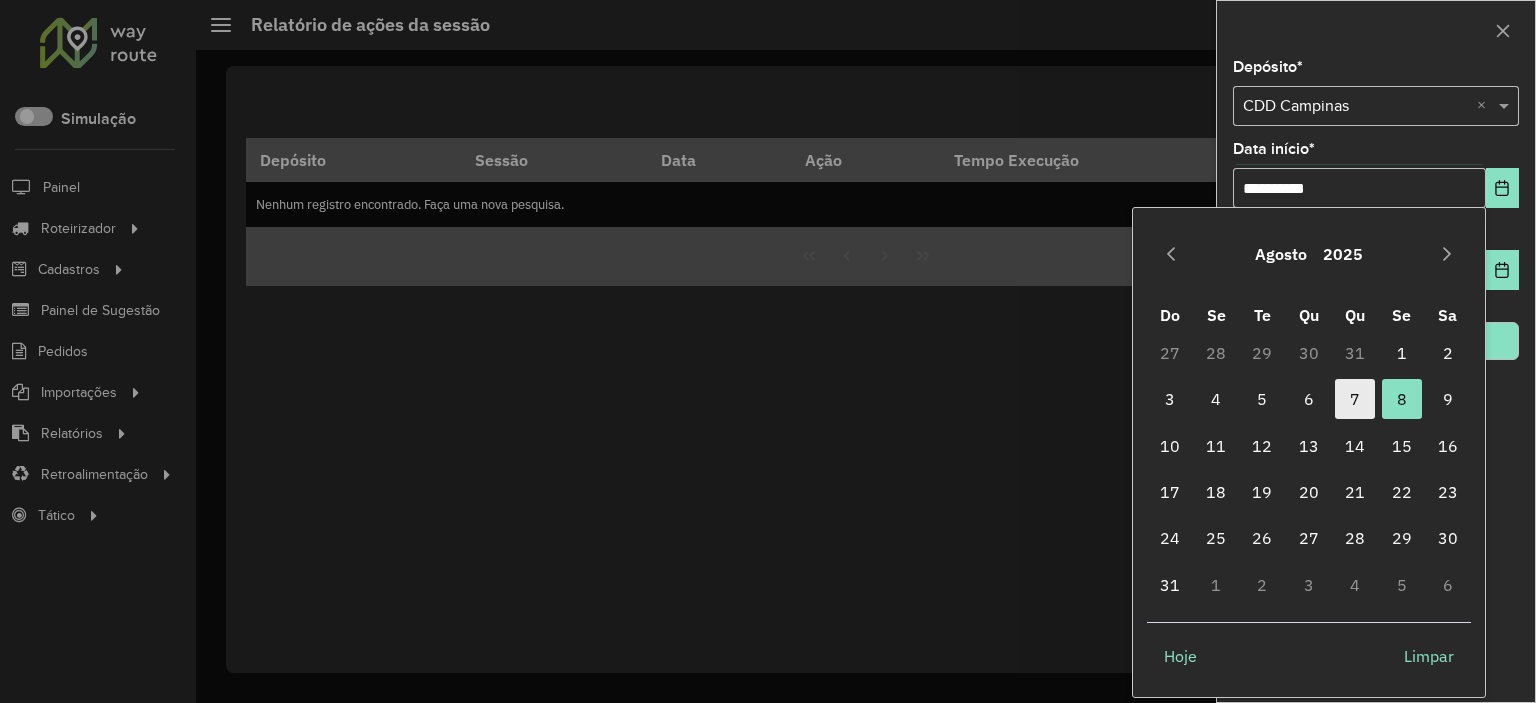 click on "7" at bounding box center [1355, 399] 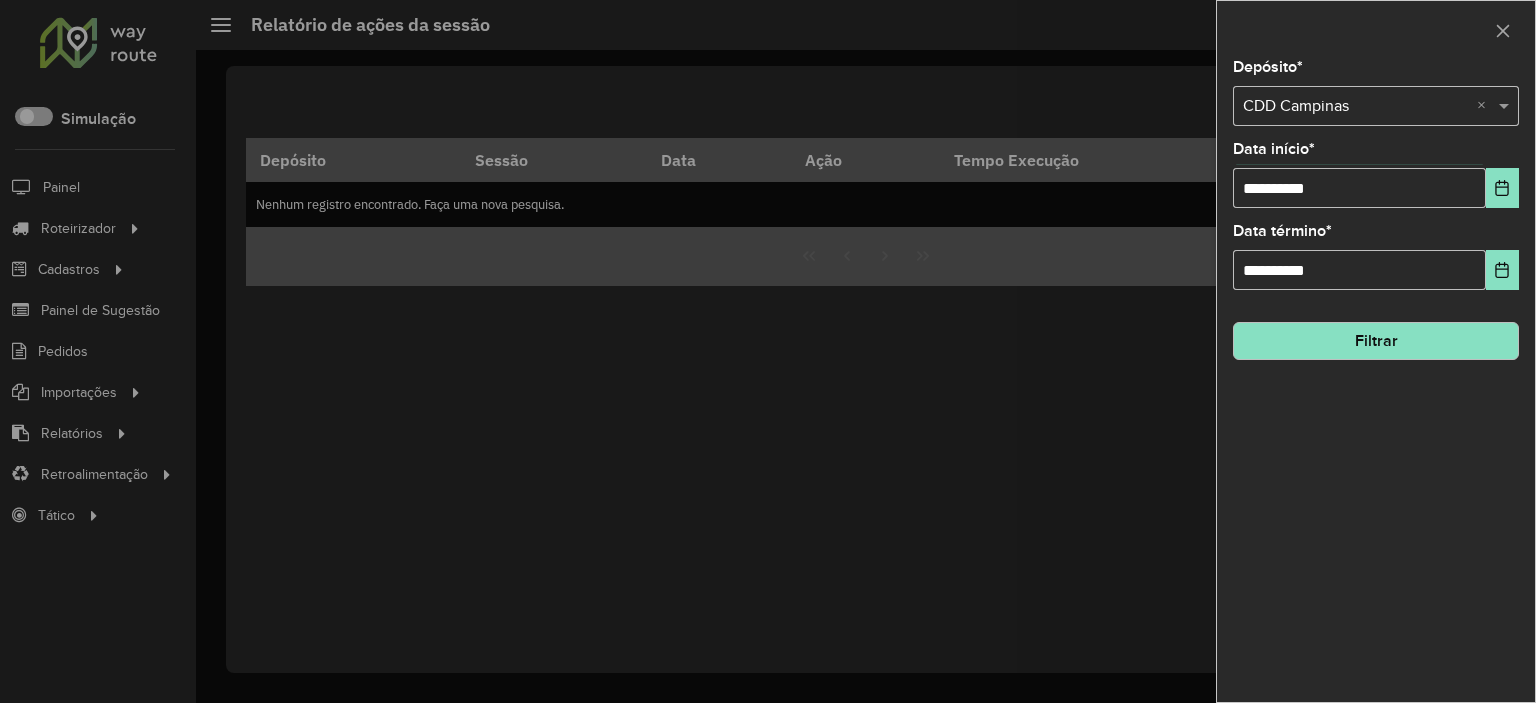 click on "Filtrar" 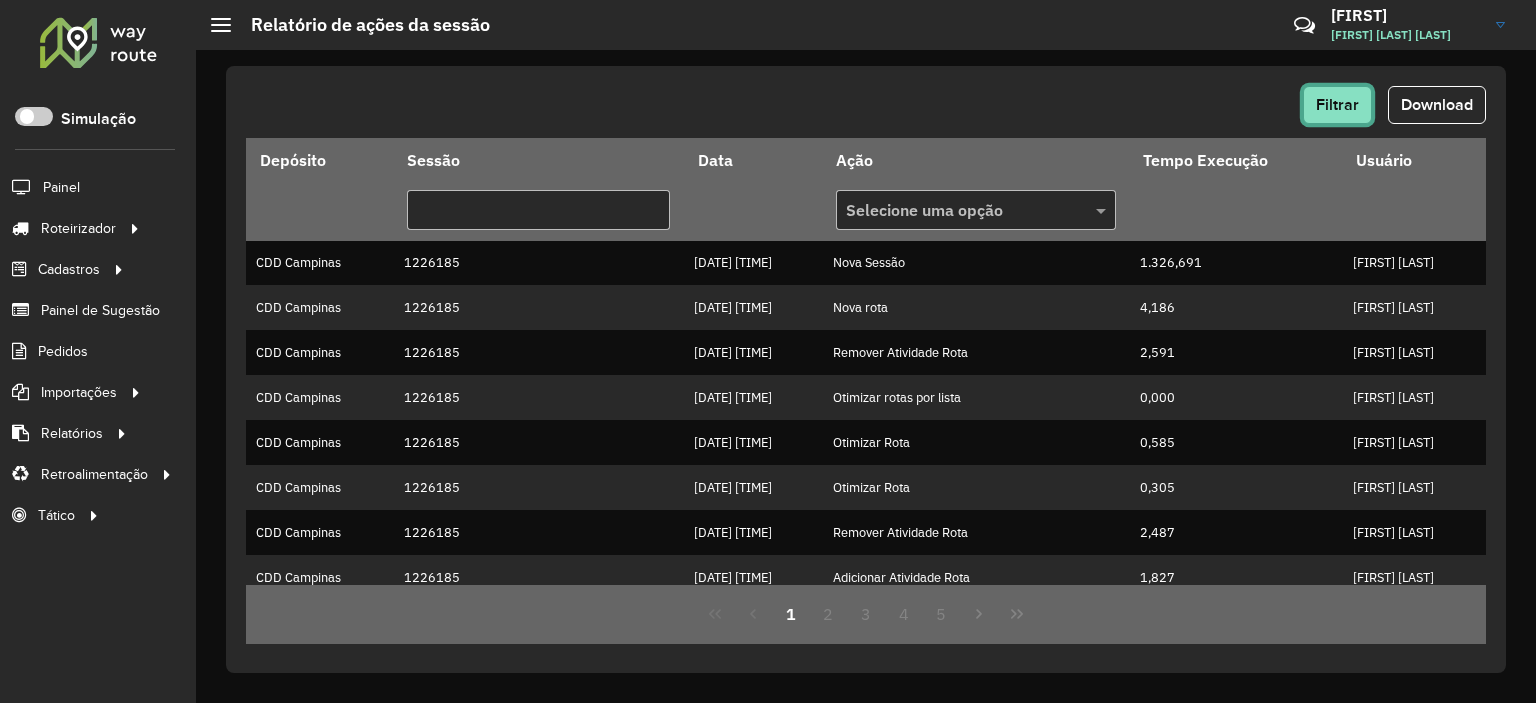 click on "Filtrar" 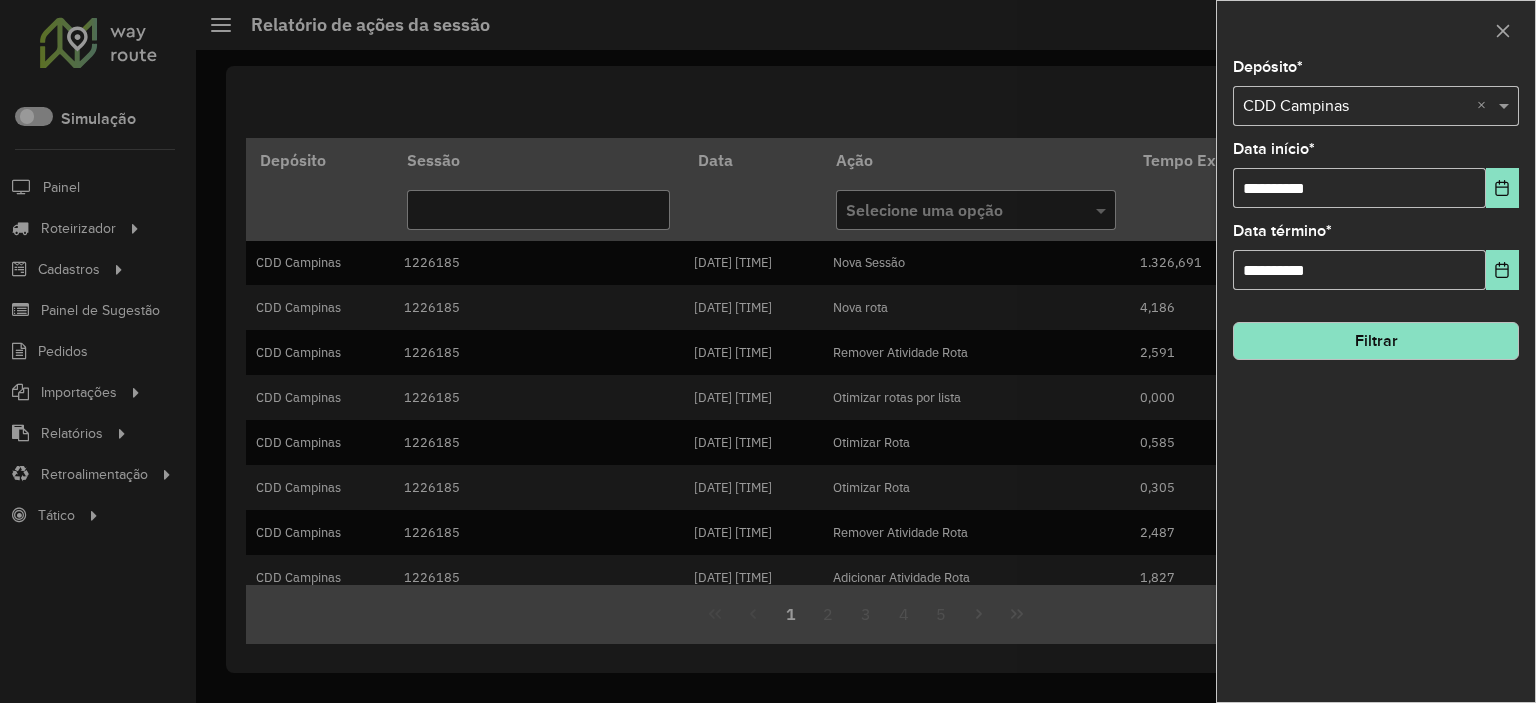 click on "Depósito  * Selecione um depósito × CDD [CITY] ×" 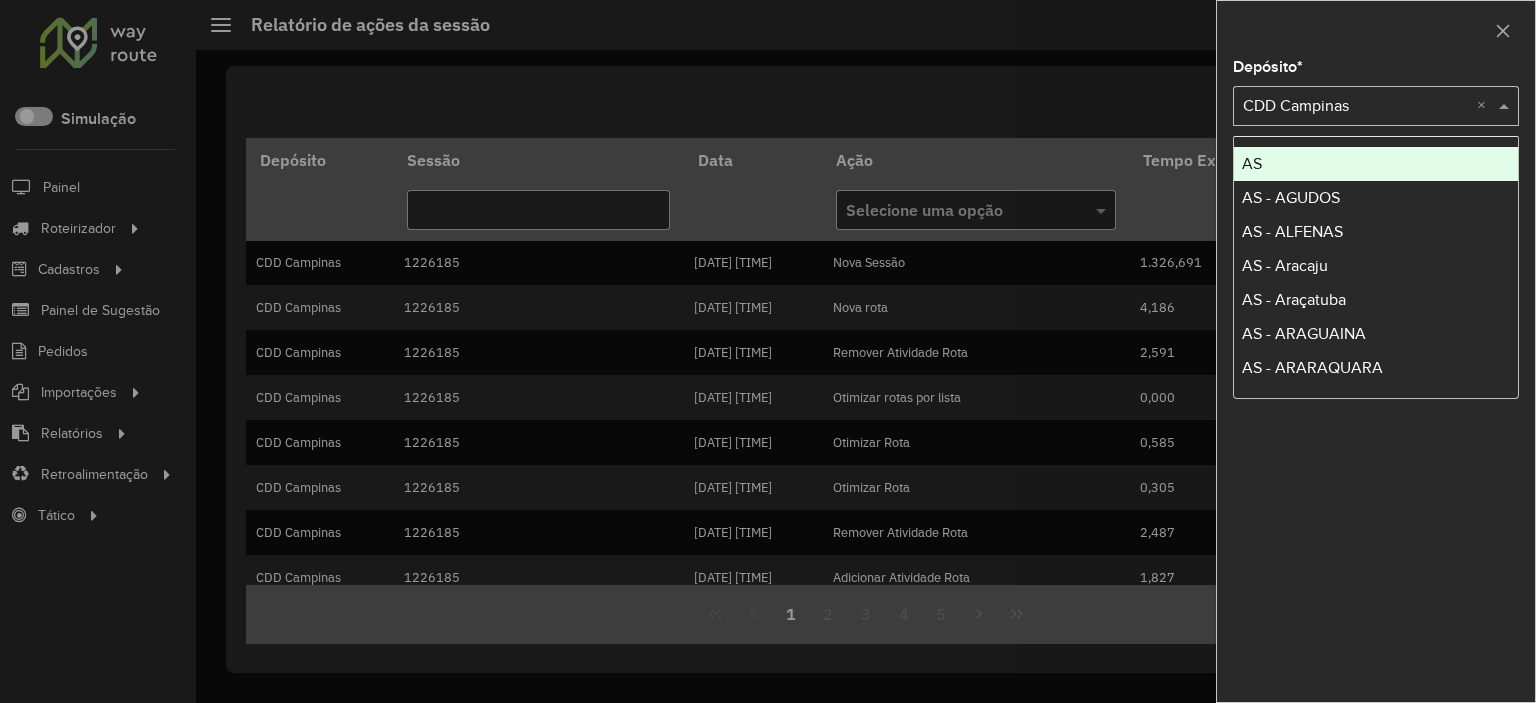 click at bounding box center (1376, 106) 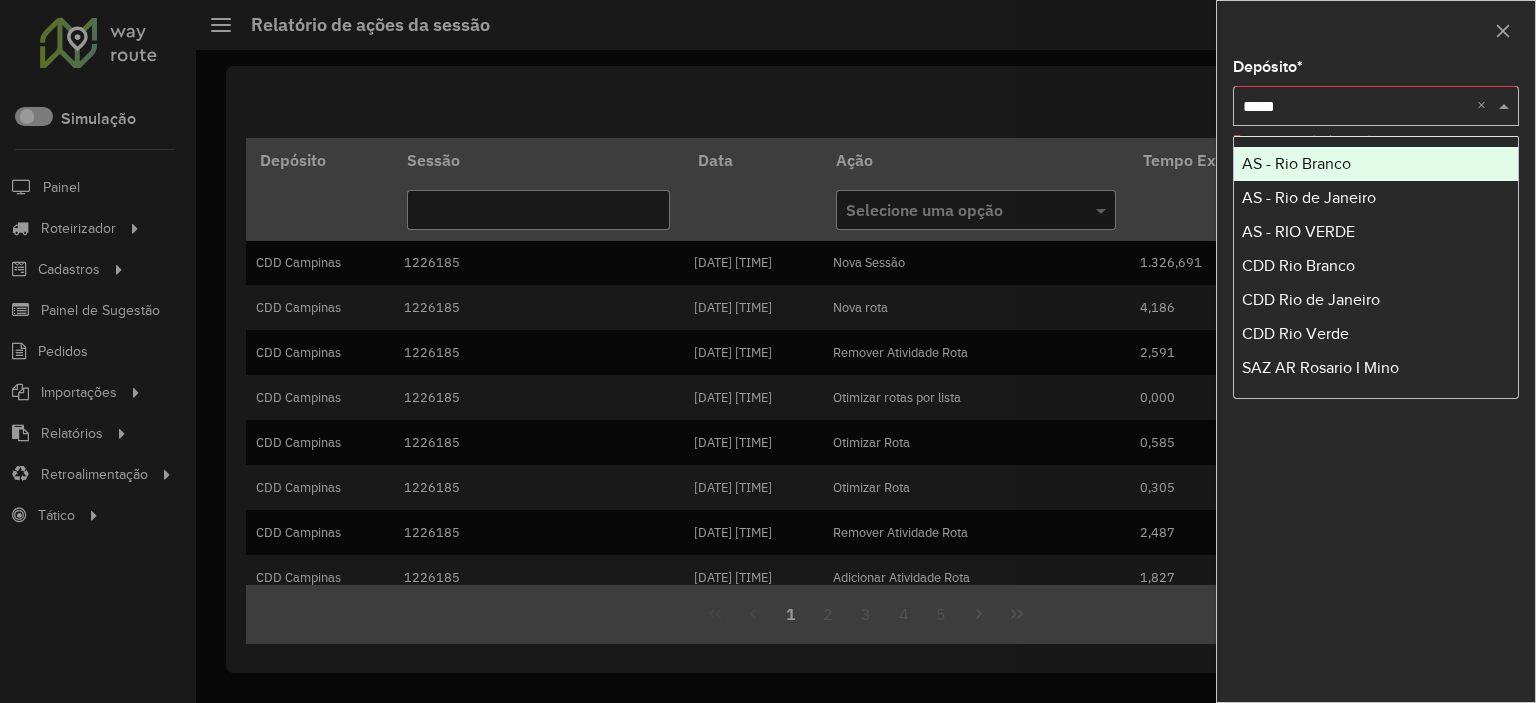 type on "******" 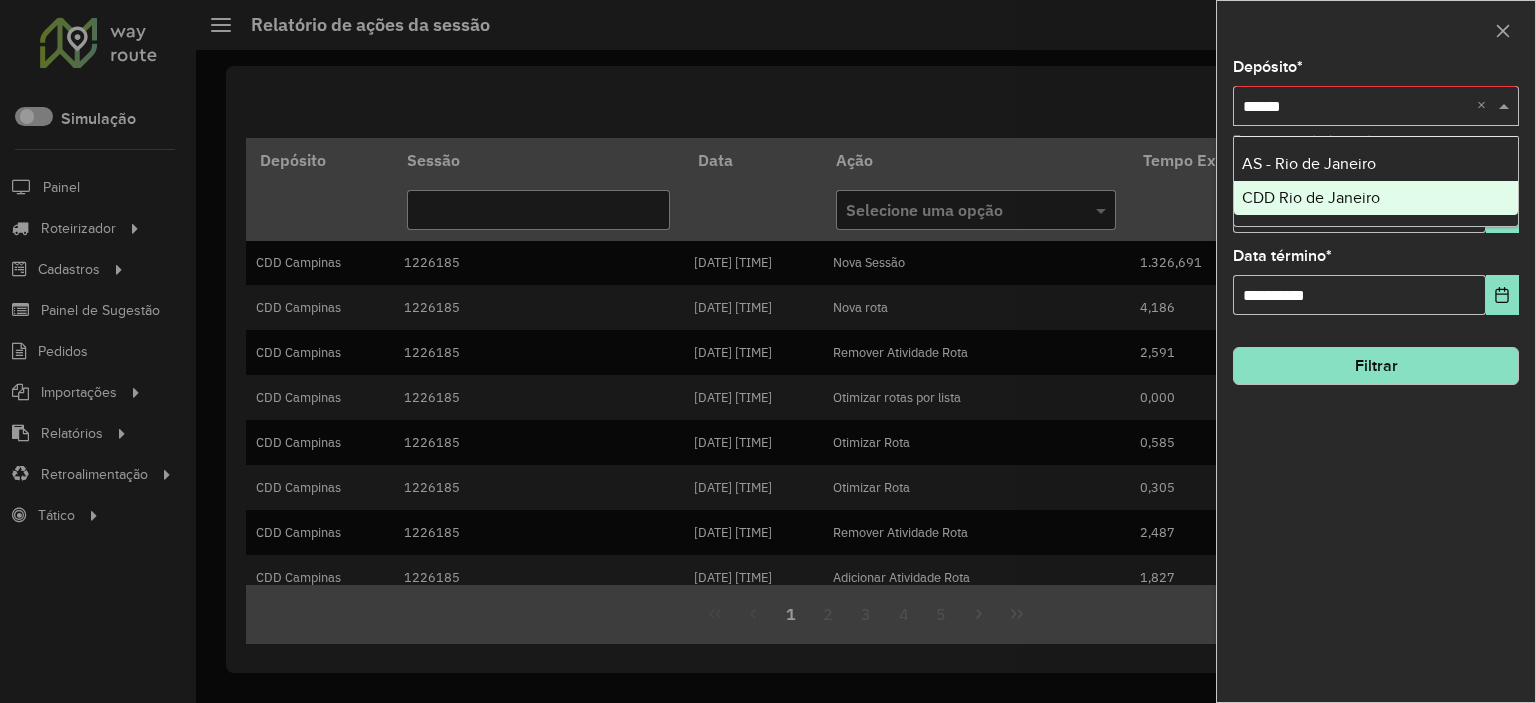 click on "CDD Rio de Janeiro" at bounding box center [1311, 197] 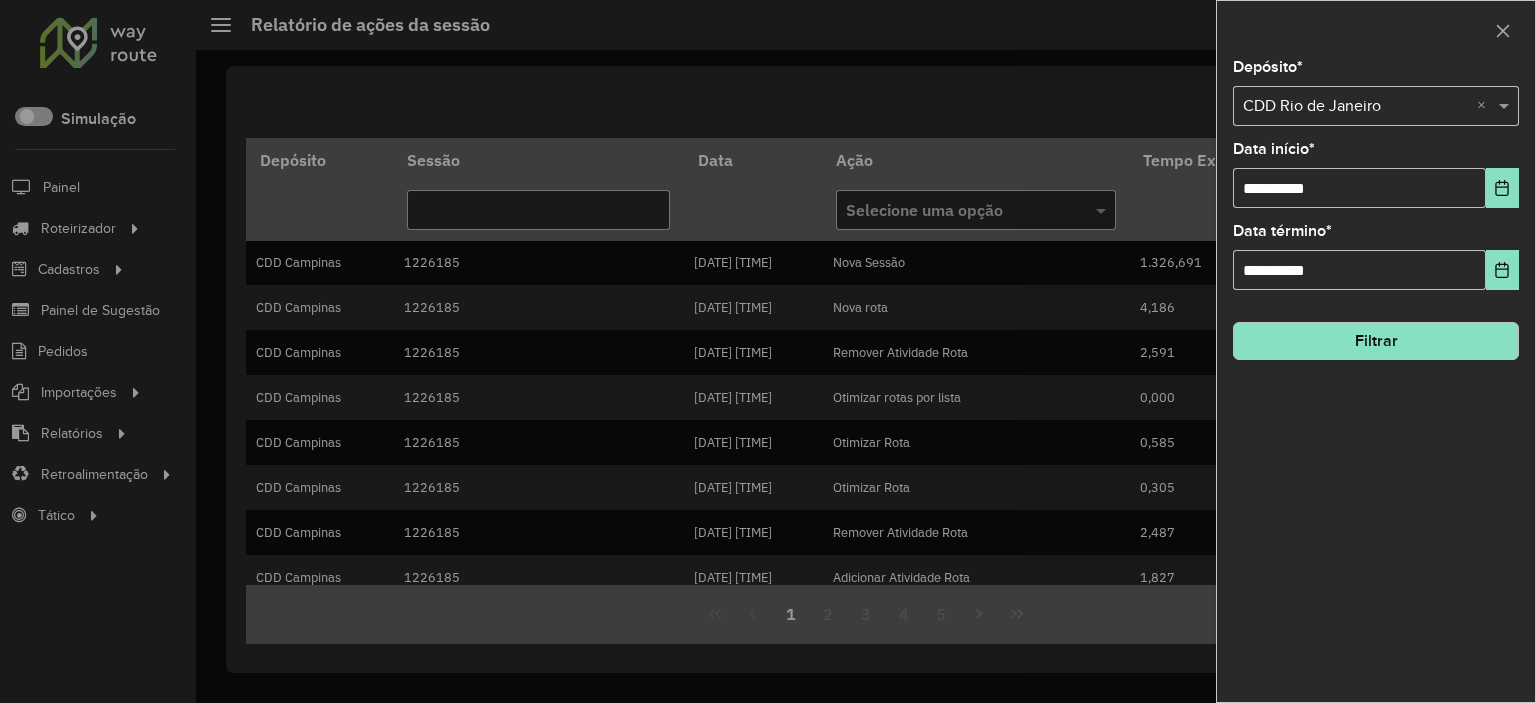 click on "Filtrar" 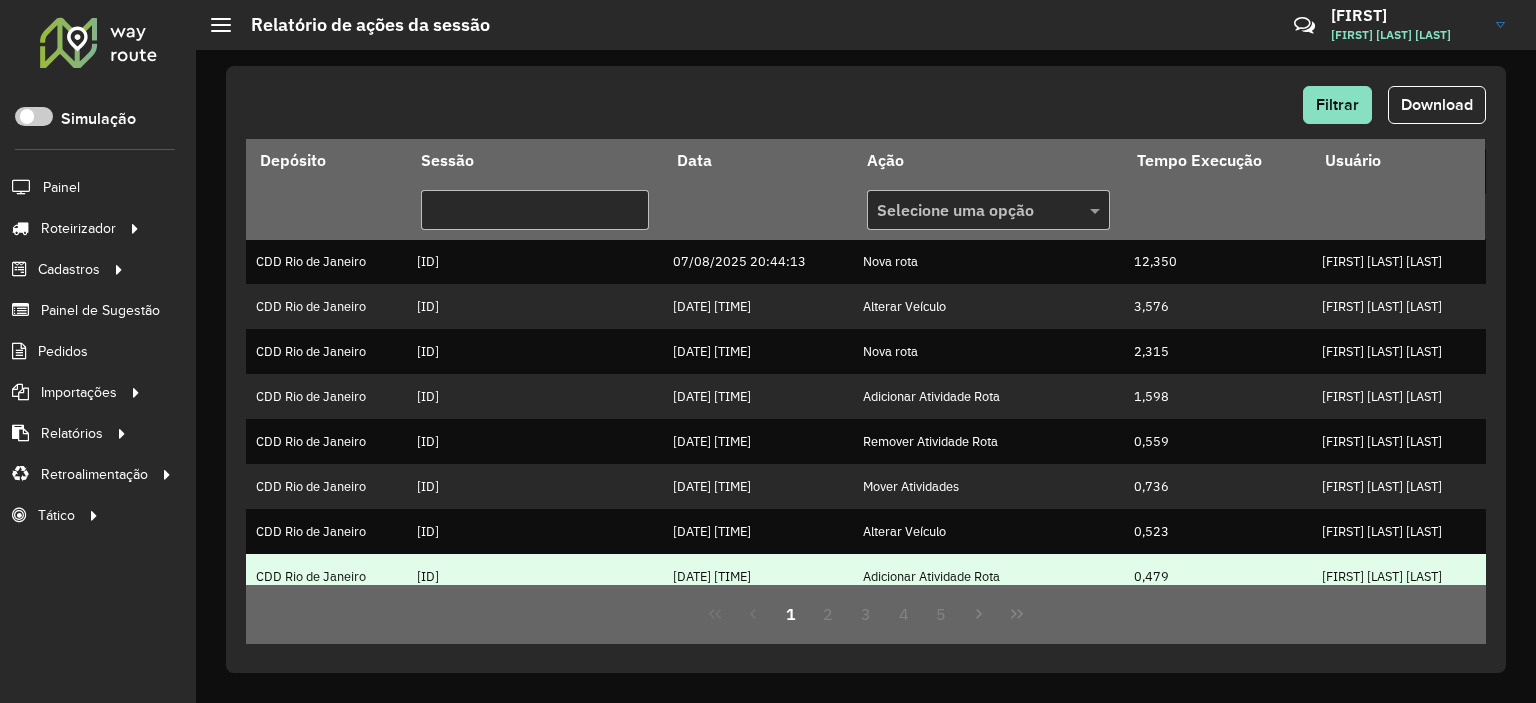 scroll, scrollTop: 555, scrollLeft: 0, axis: vertical 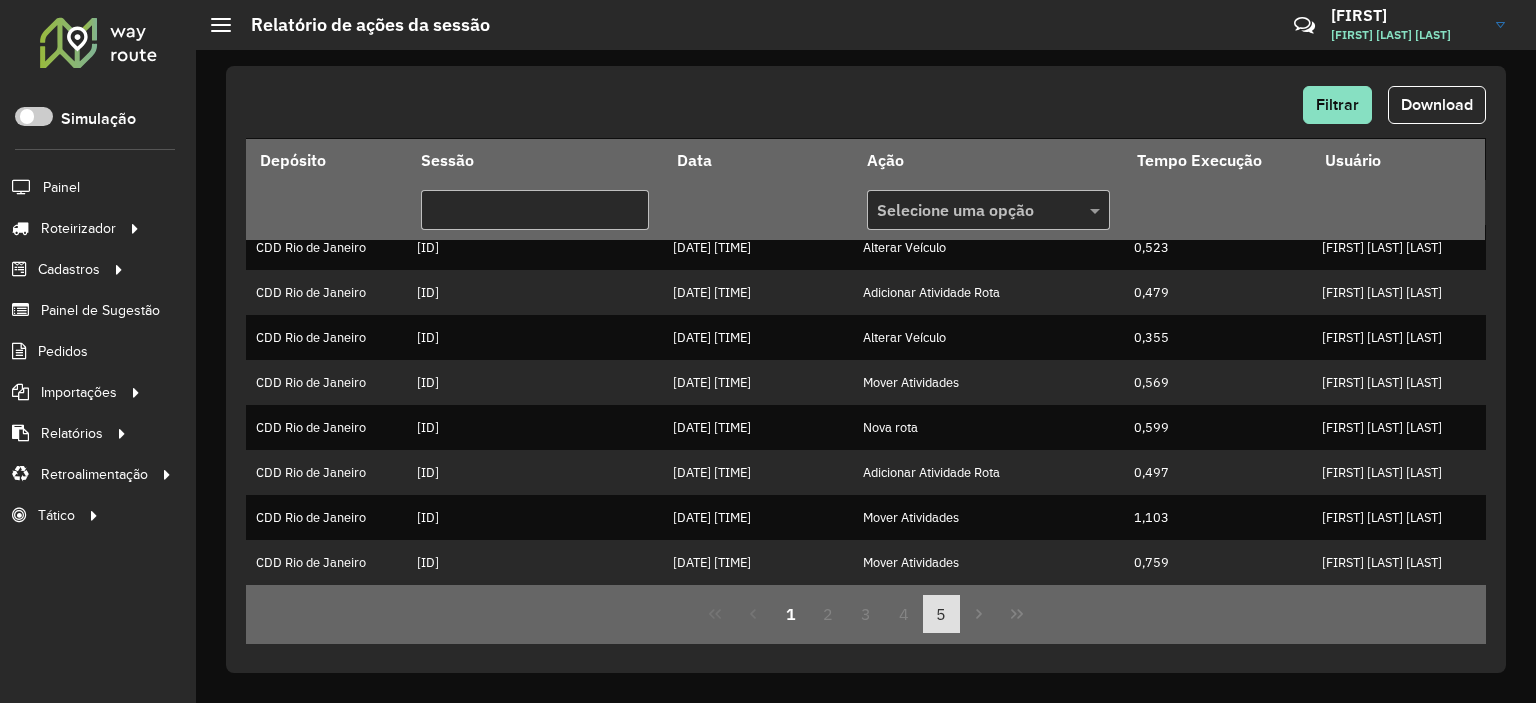 click on "5" at bounding box center [942, 614] 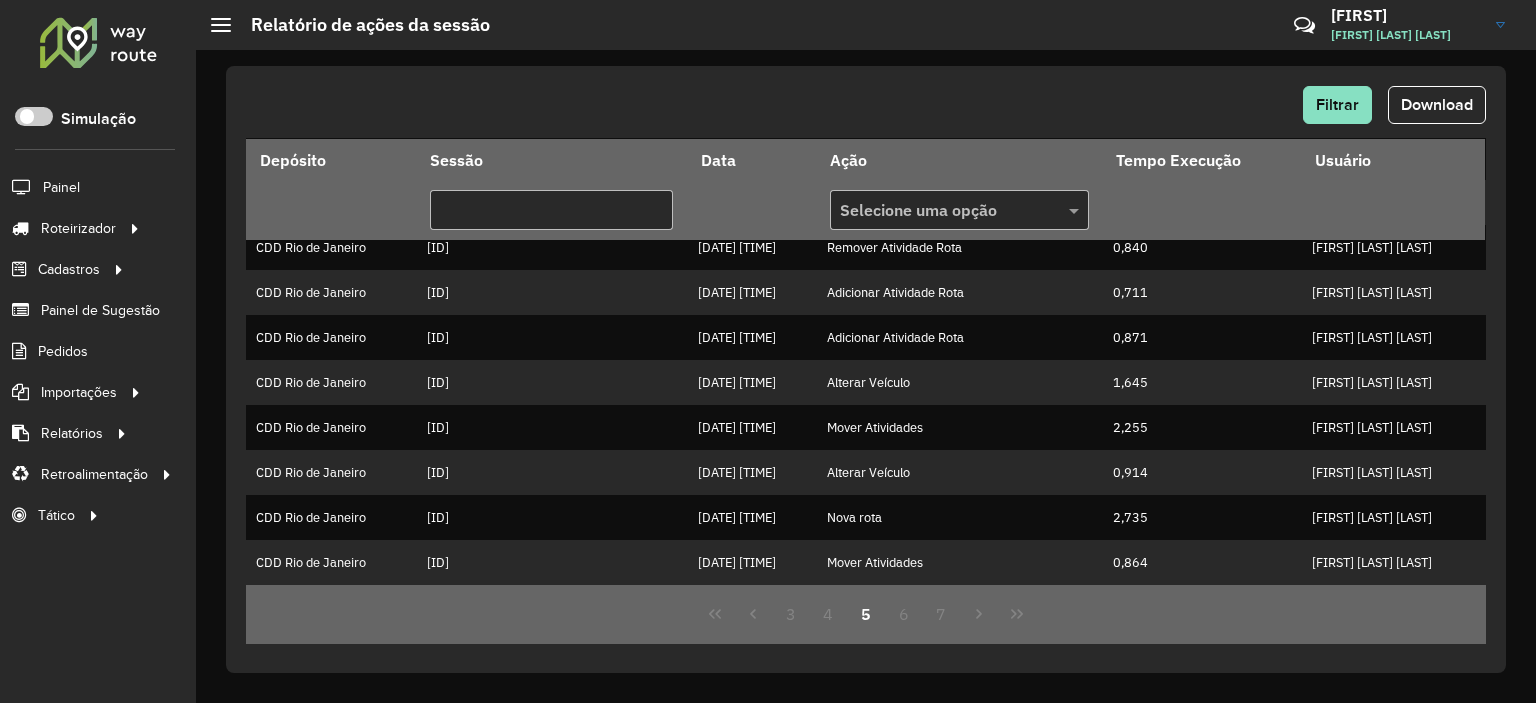 scroll, scrollTop: 0, scrollLeft: 0, axis: both 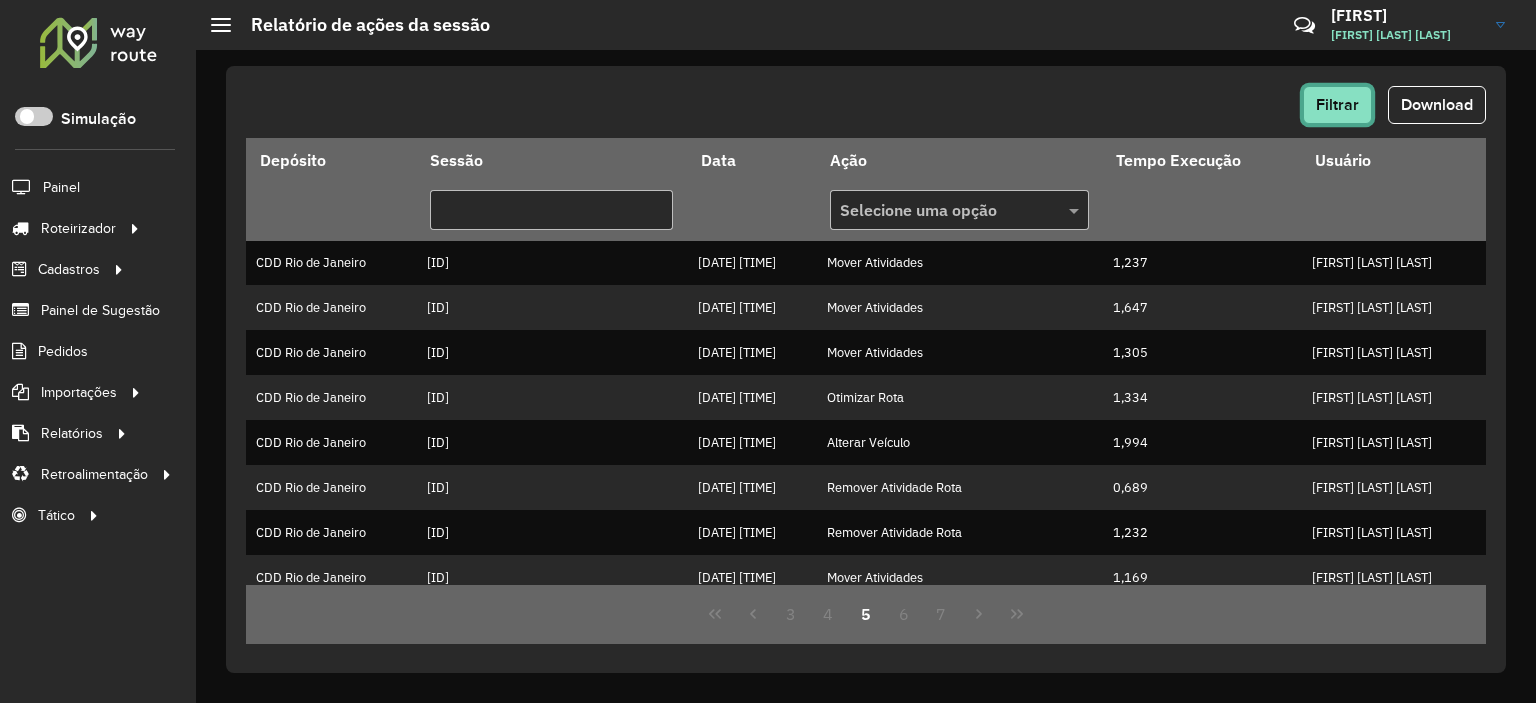 click on "Filtrar" 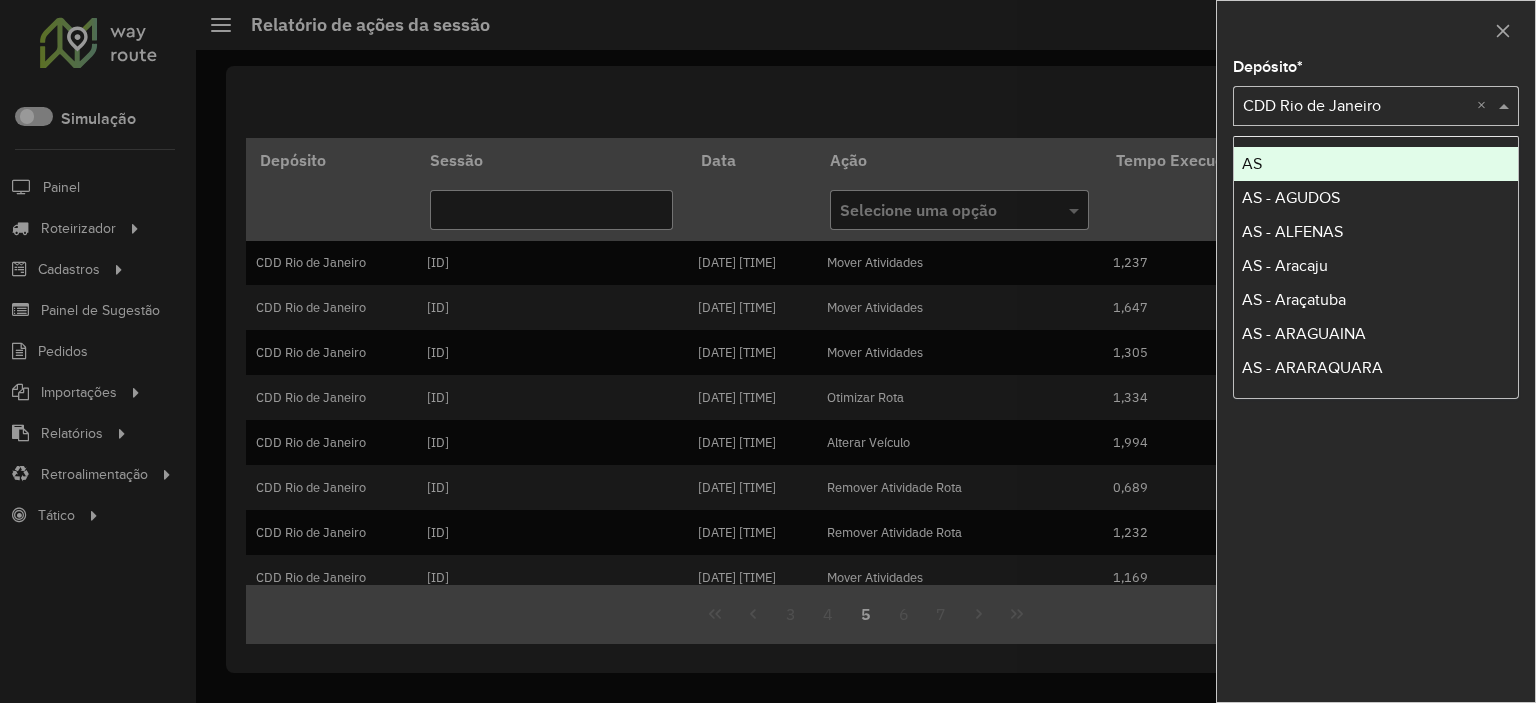 click on "Selecione um depósito × CDD [CITY] ×" at bounding box center (1376, 106) 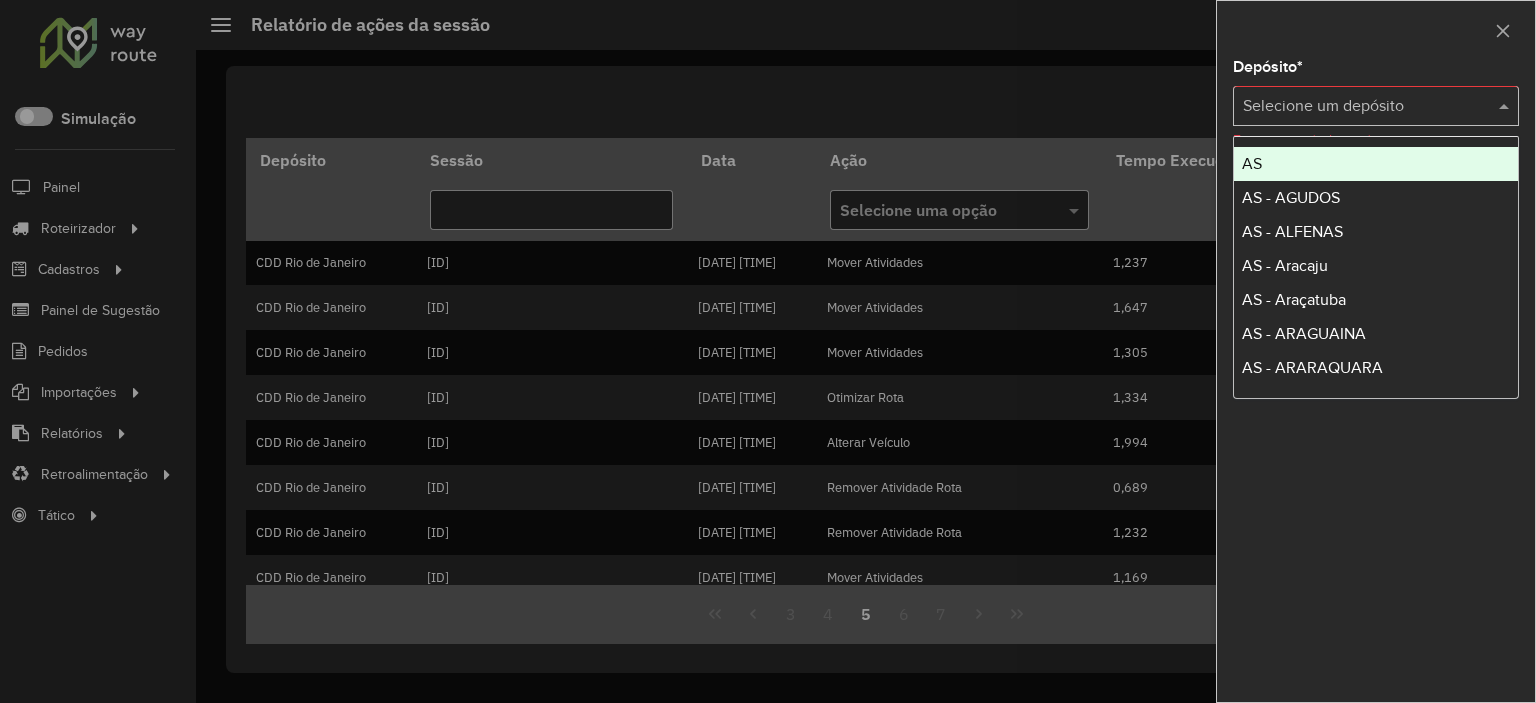 click at bounding box center (1356, 107) 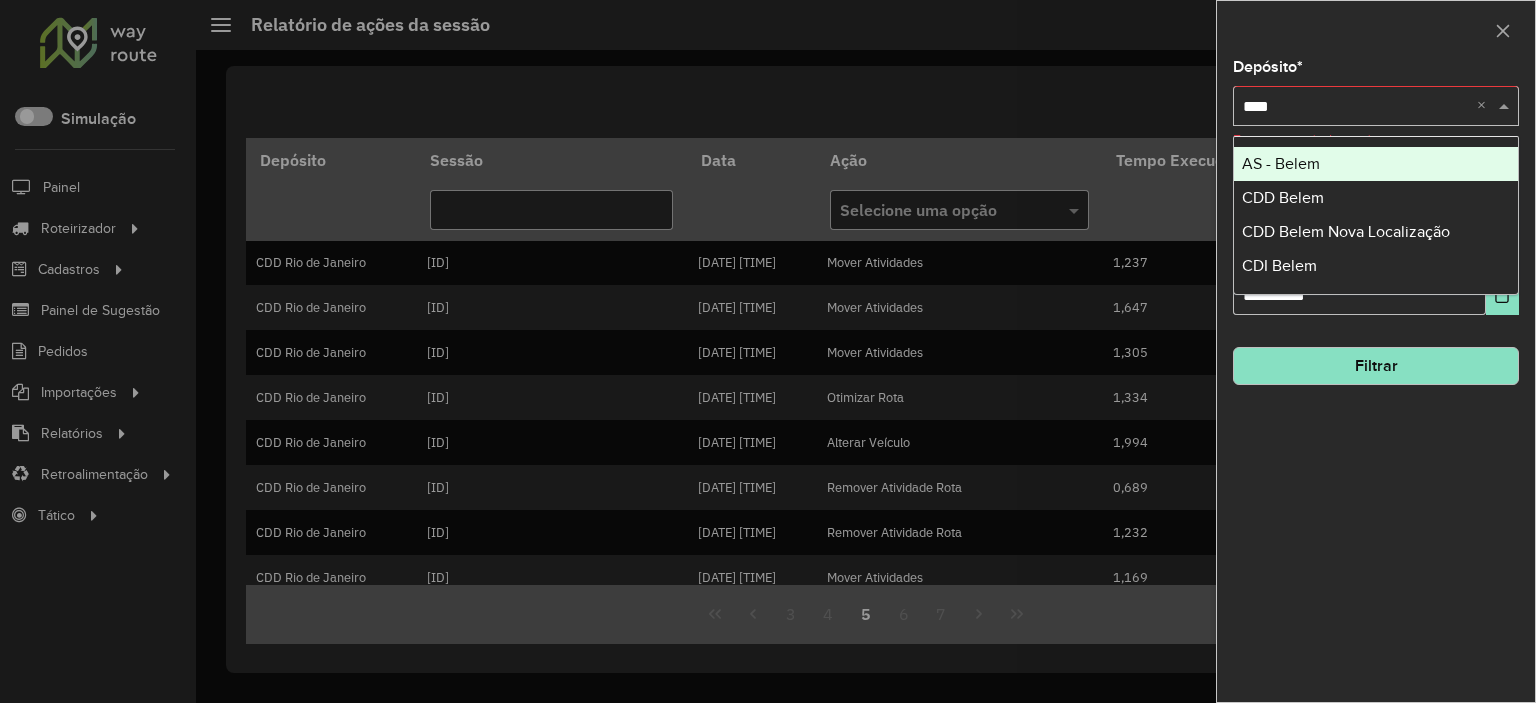 type on "*****" 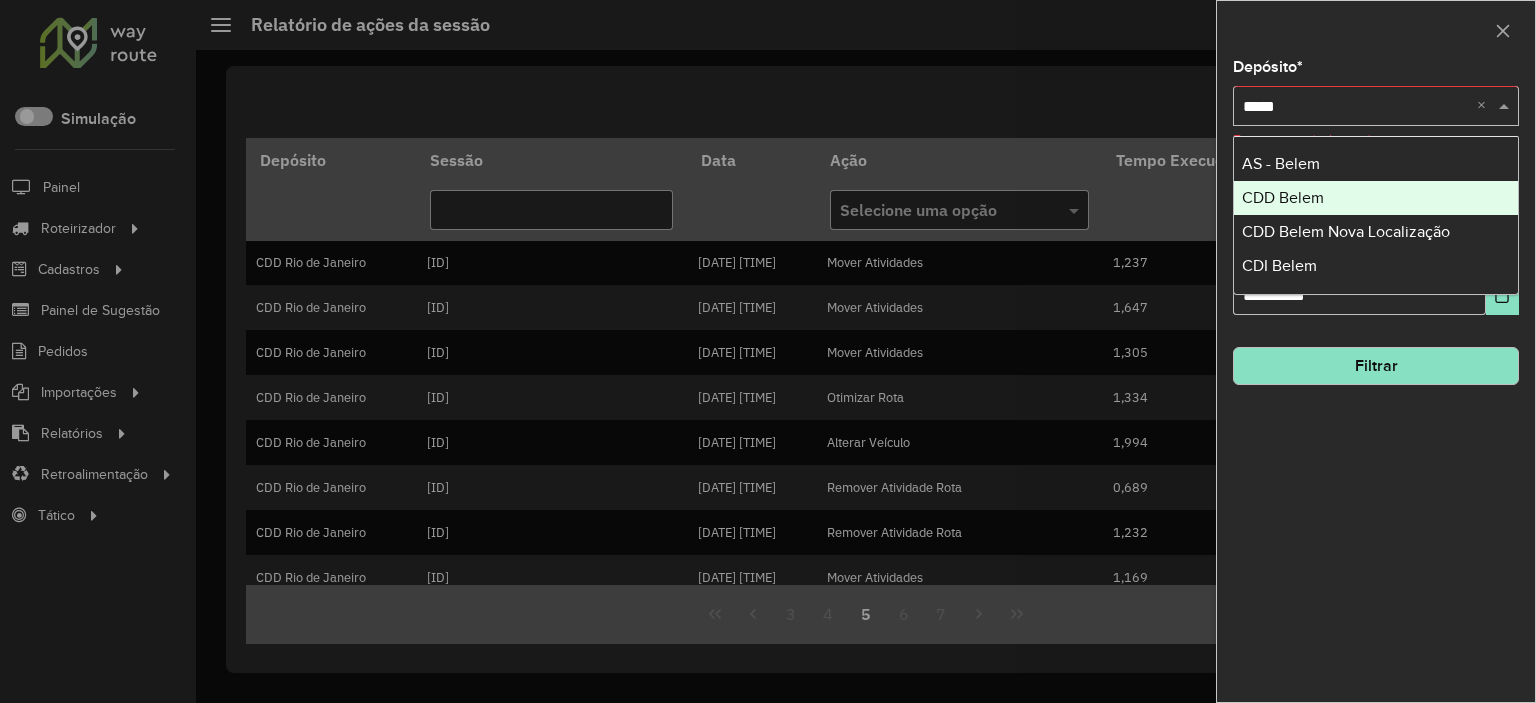 click on "CDD Belem" at bounding box center [1283, 197] 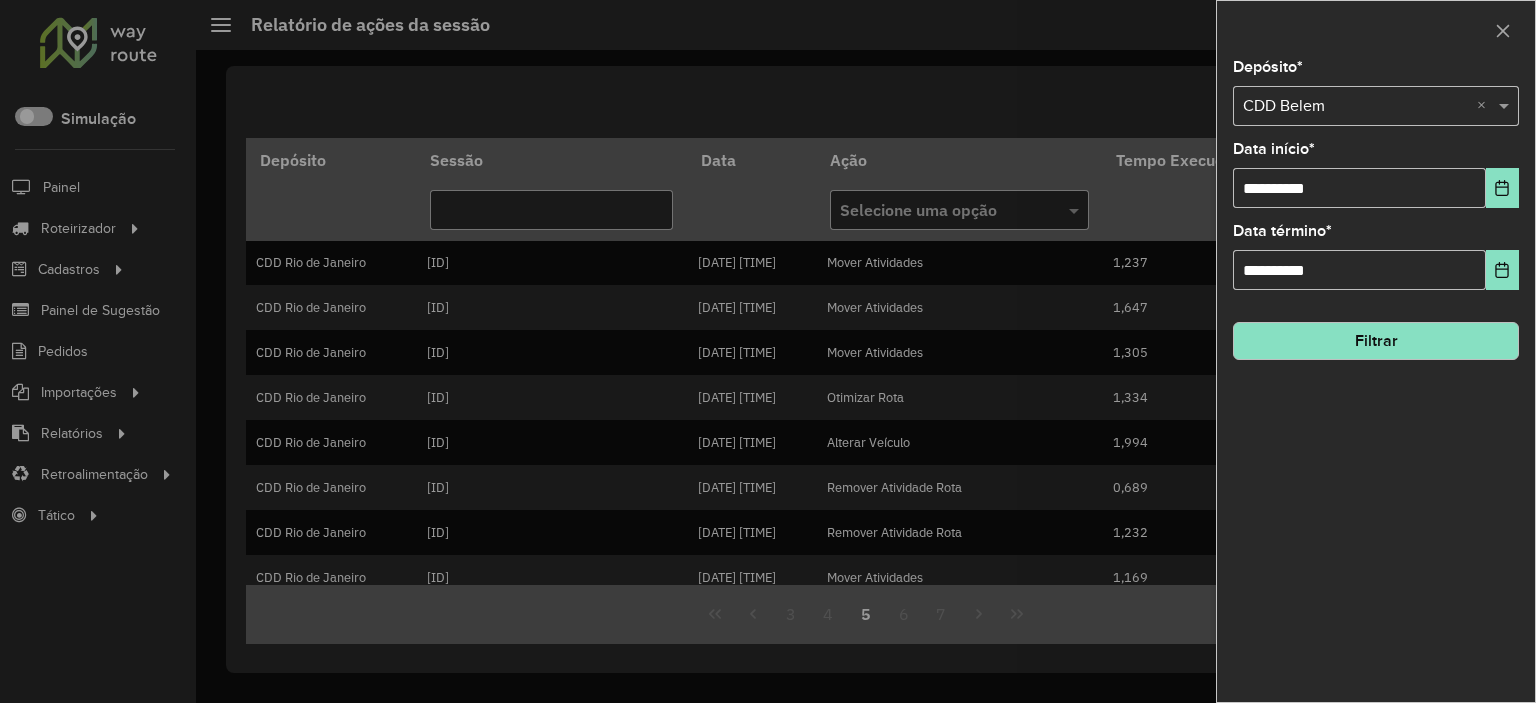 click on "**********" 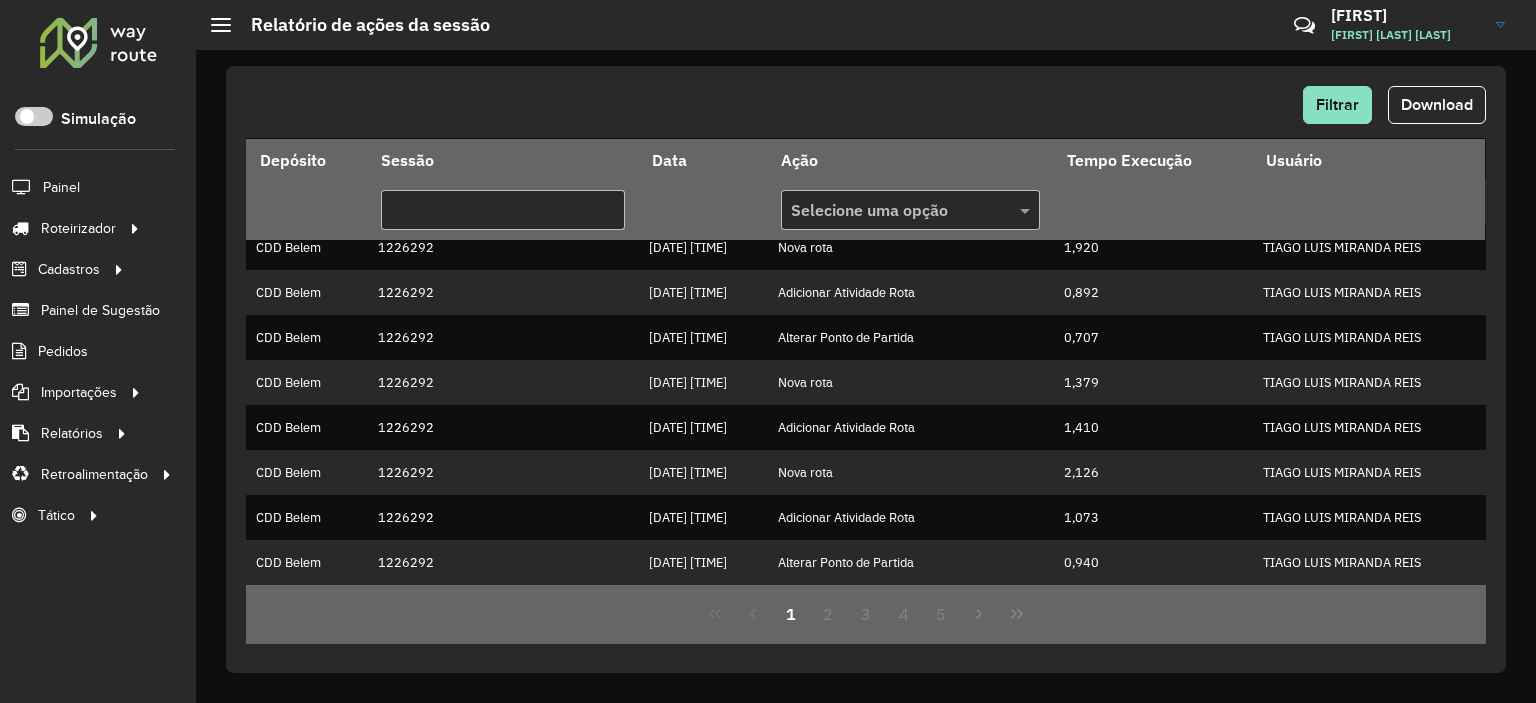 scroll, scrollTop: 0, scrollLeft: 0, axis: both 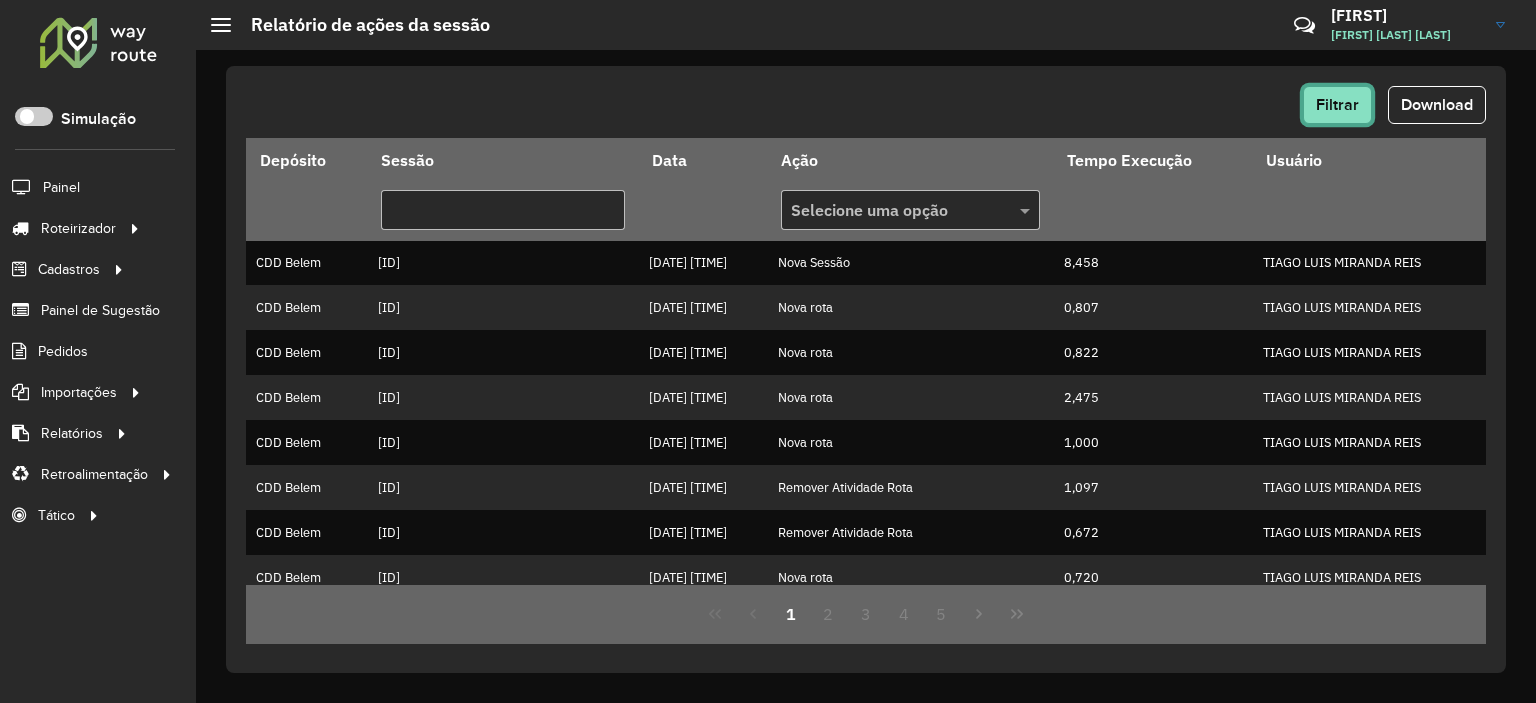 click on "Filtrar" 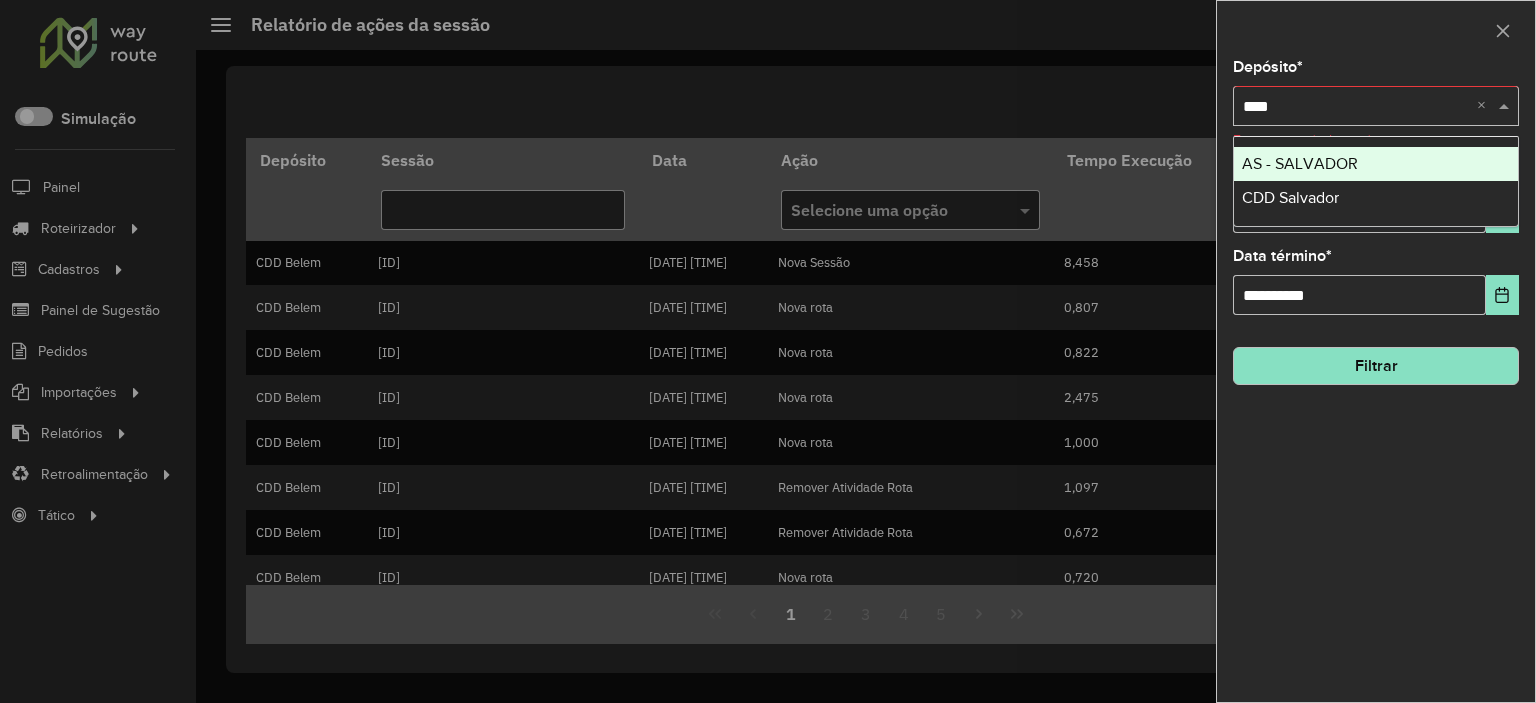 type on "*****" 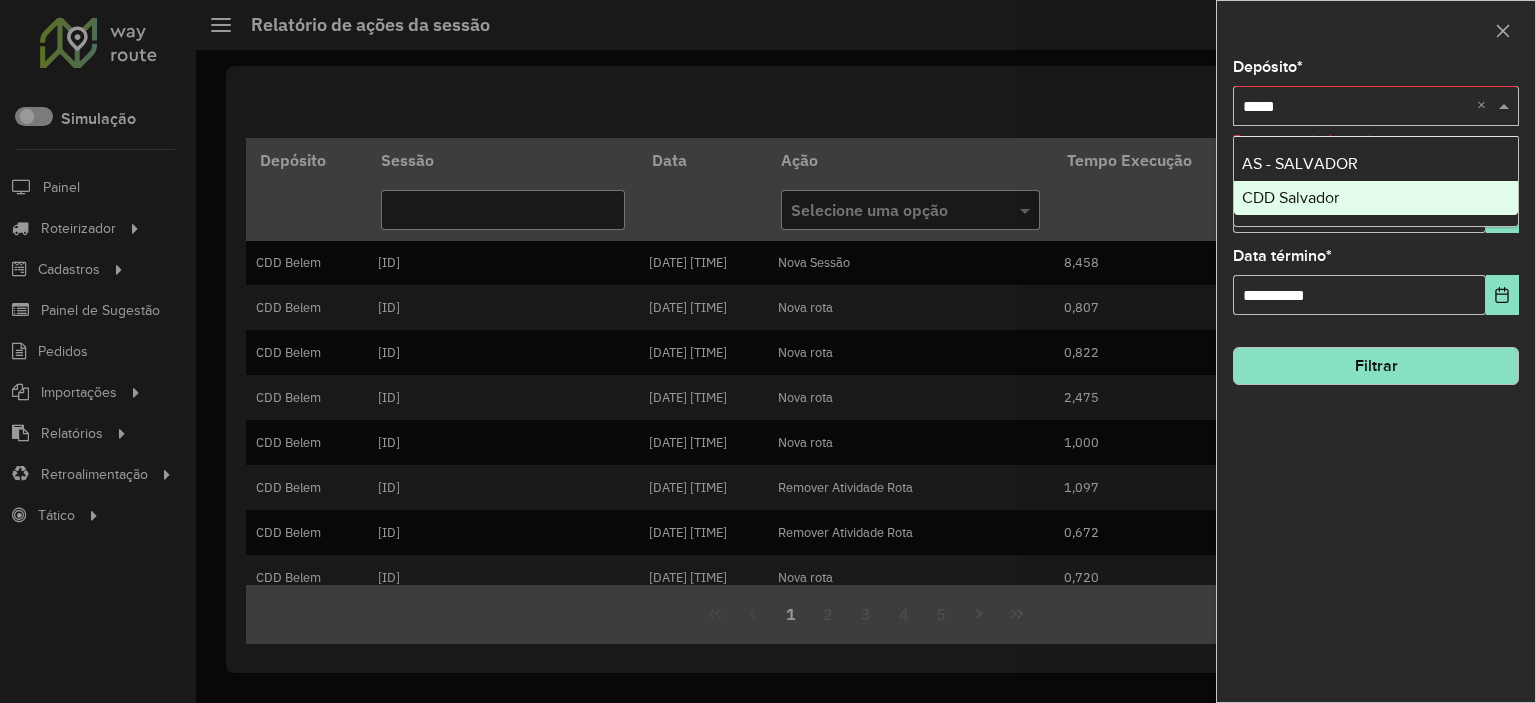 click on "CDD Salvador" at bounding box center (1376, 198) 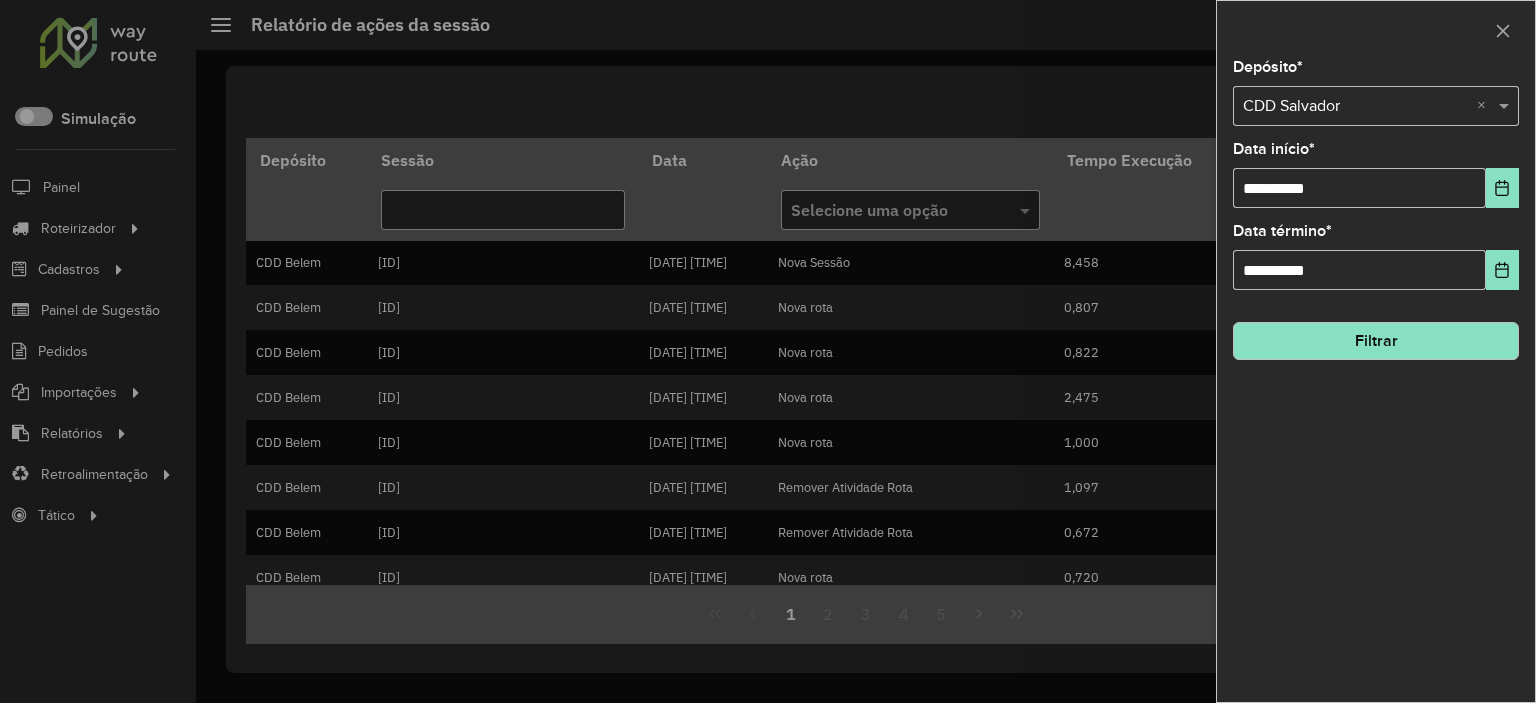 click on "Filtrar" 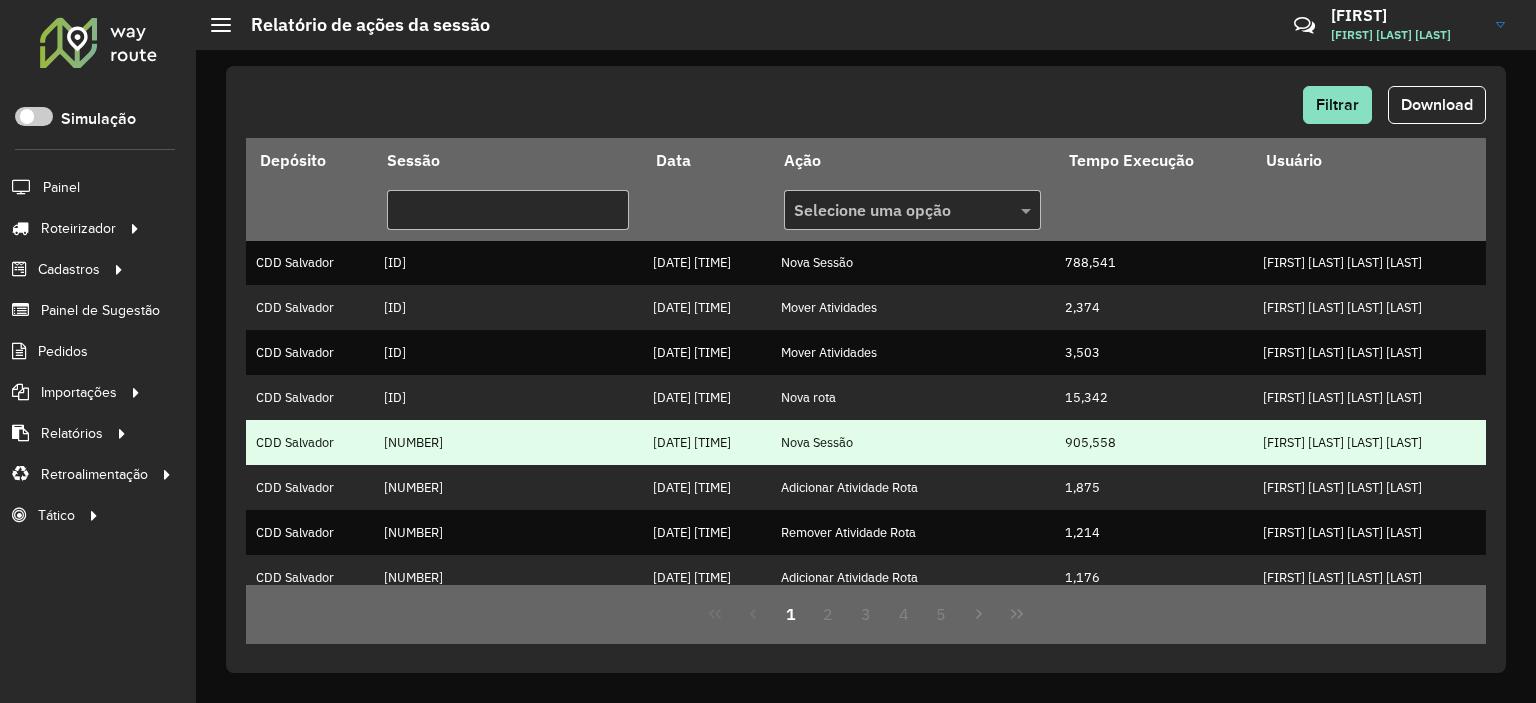scroll, scrollTop: 100, scrollLeft: 0, axis: vertical 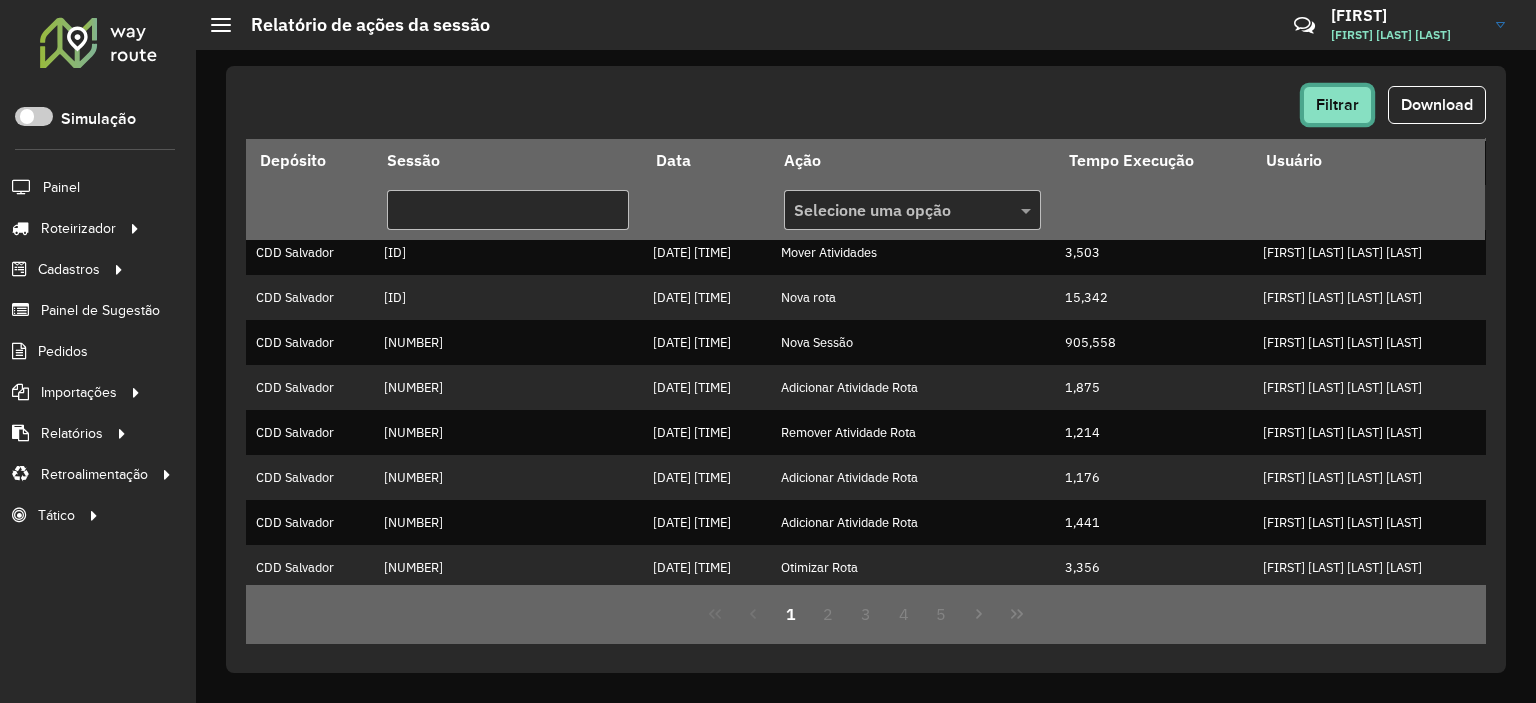 click on "Filtrar" 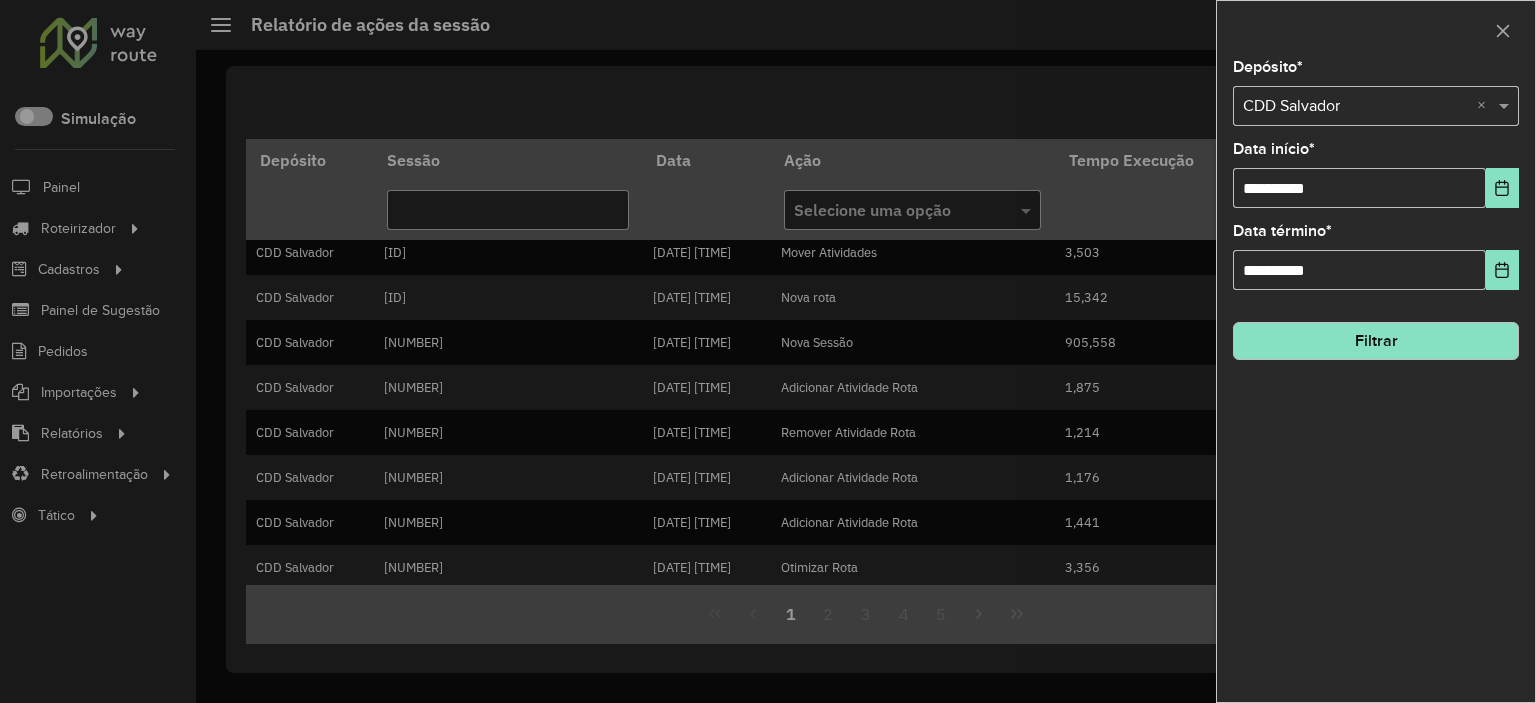 click at bounding box center [1356, 107] 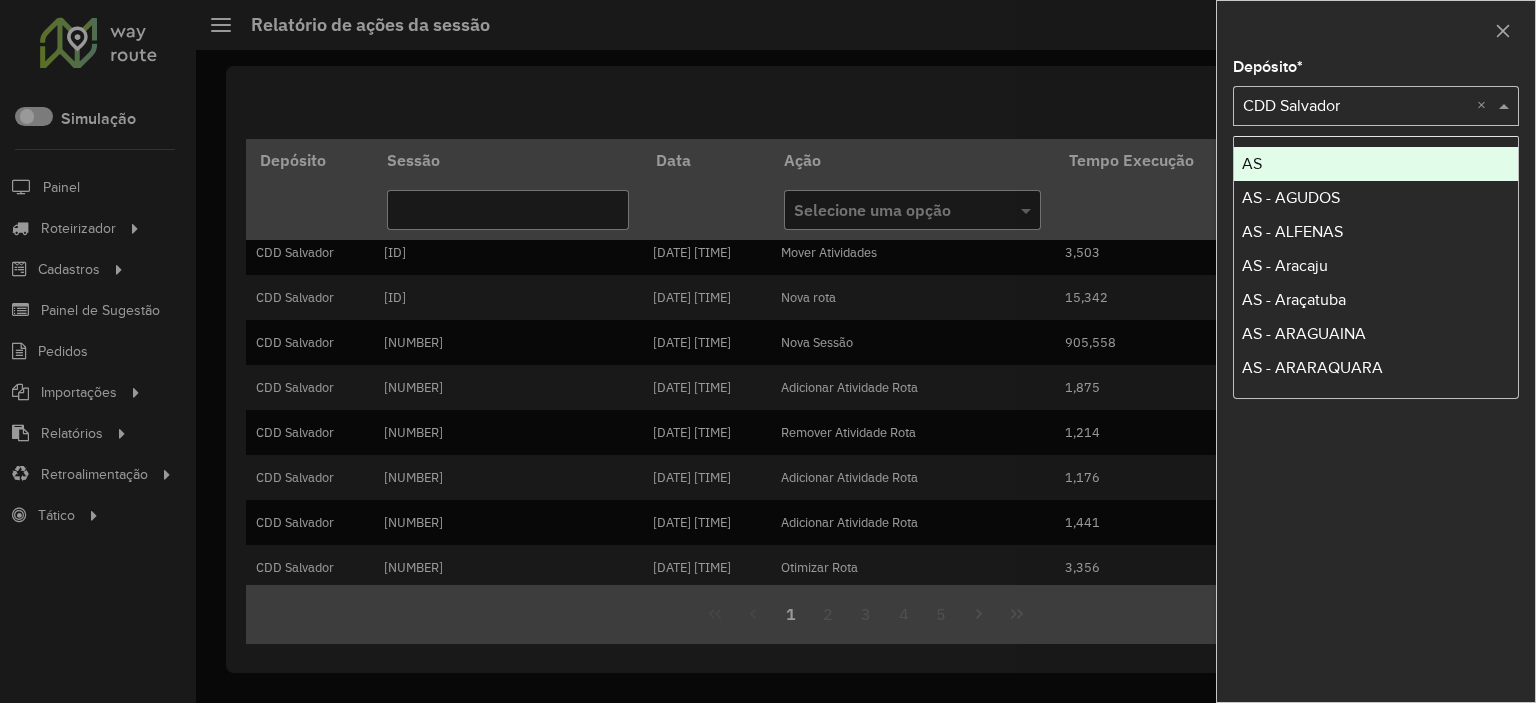 click at bounding box center (1376, 106) 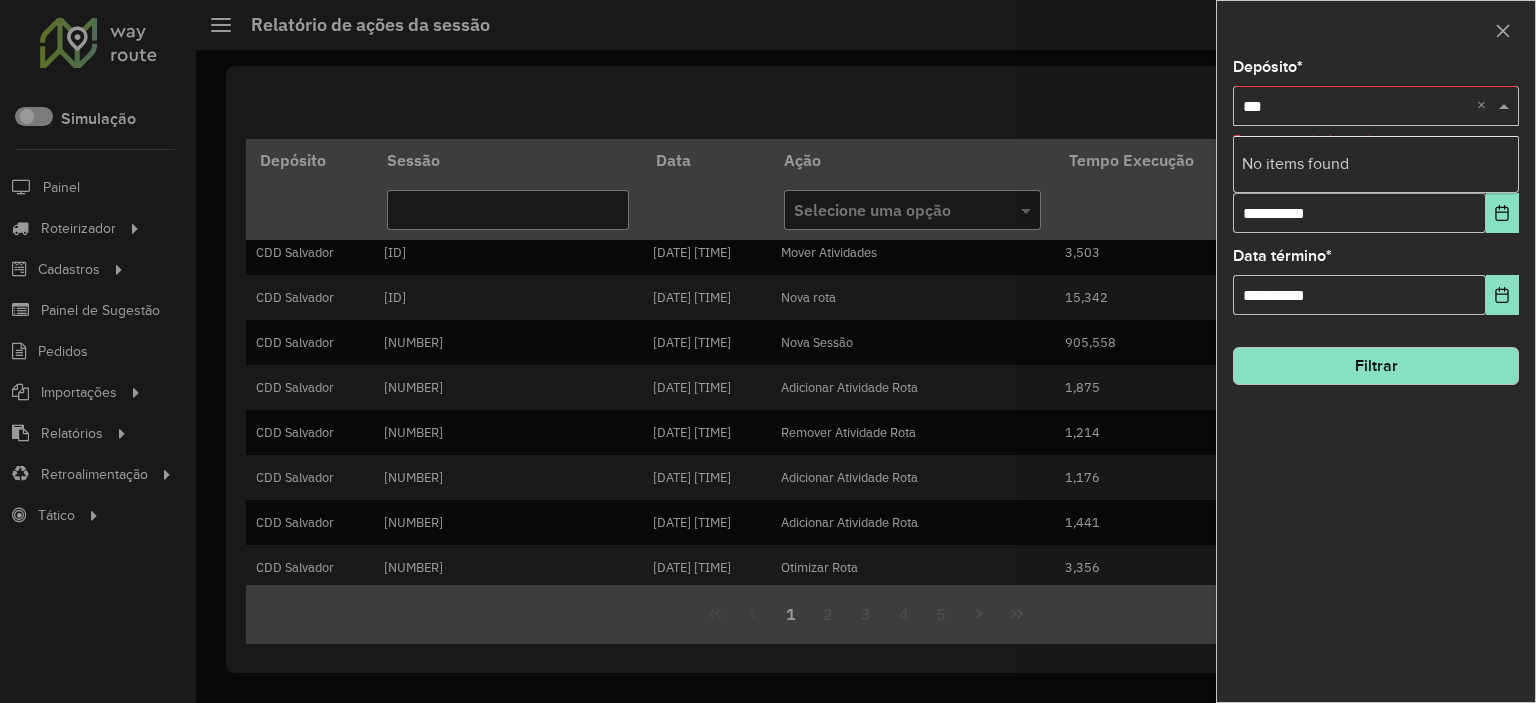 type on "****" 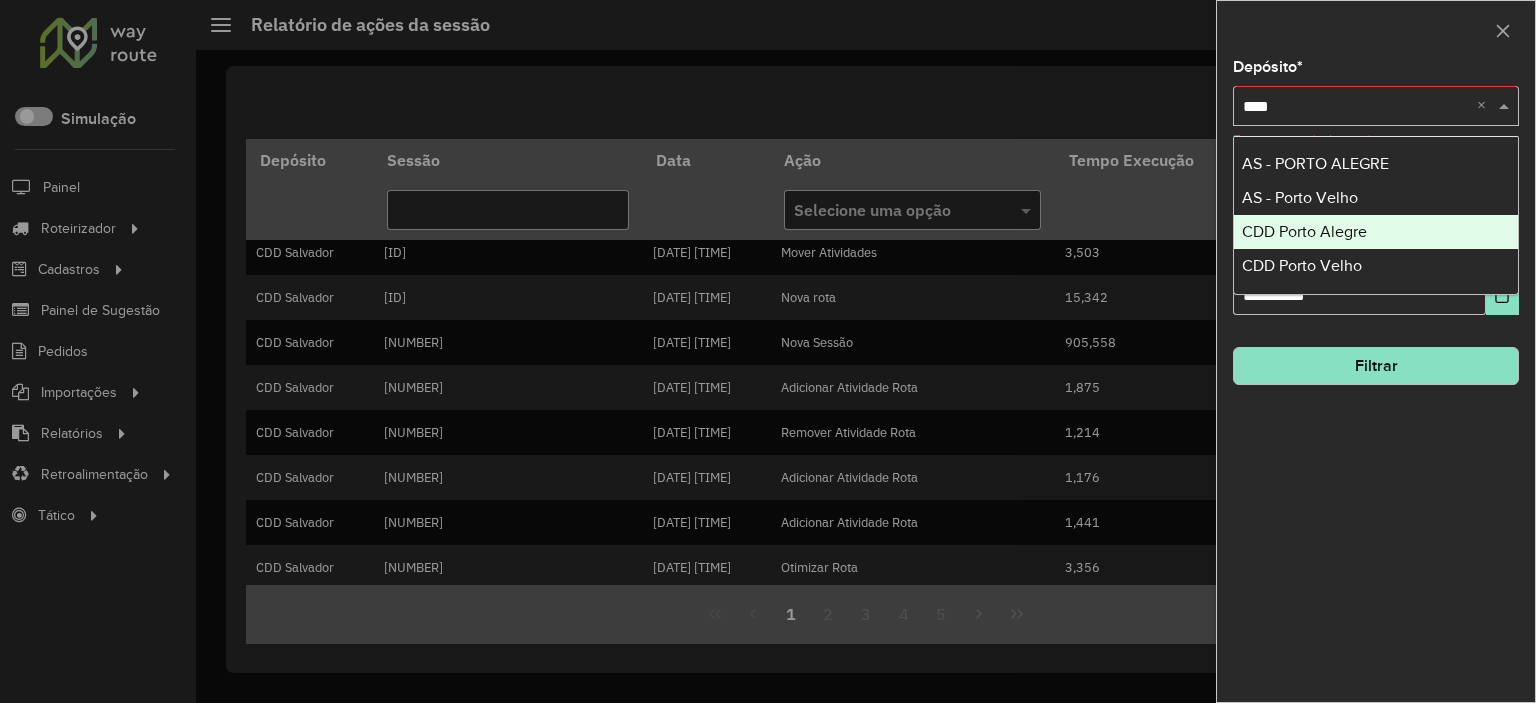 click on "CDD Porto Alegre" at bounding box center (1304, 231) 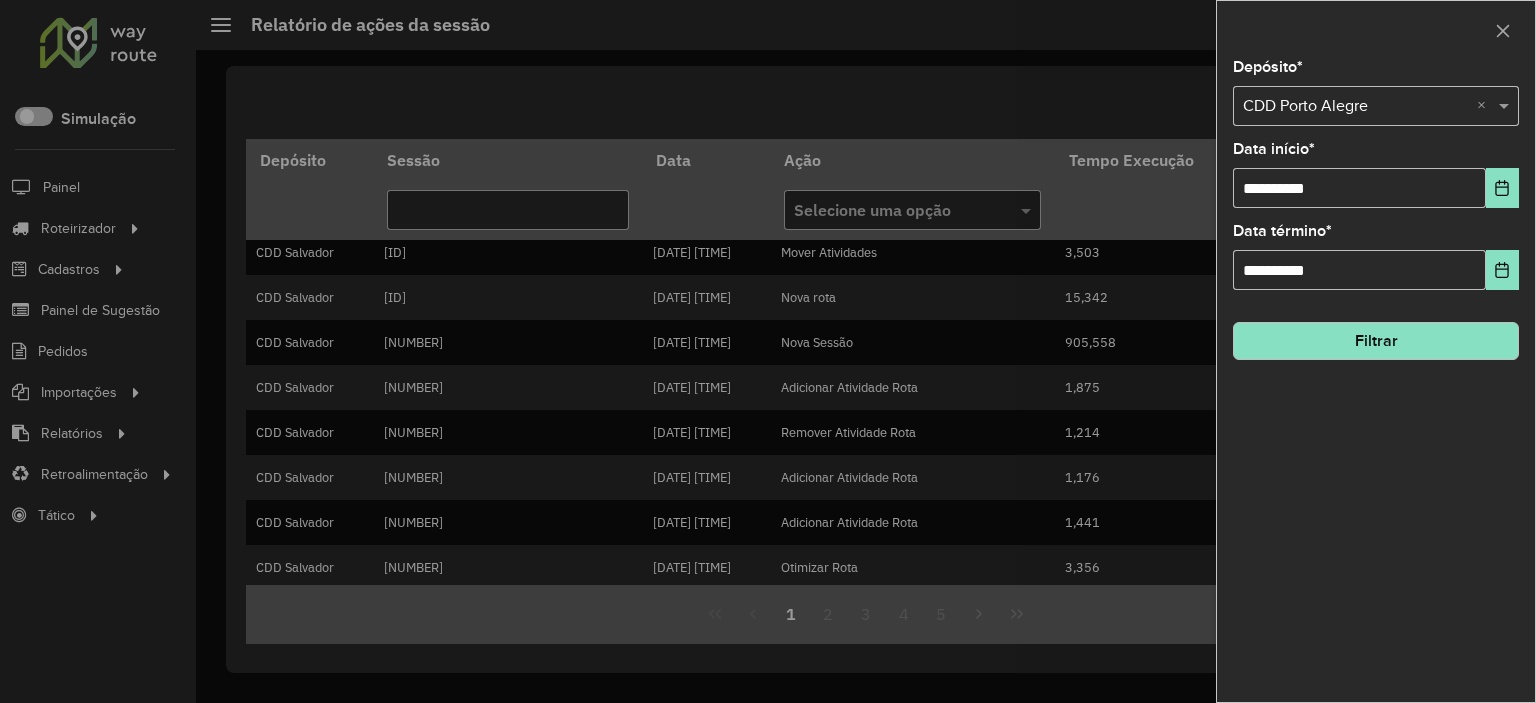 click on "Filtrar" 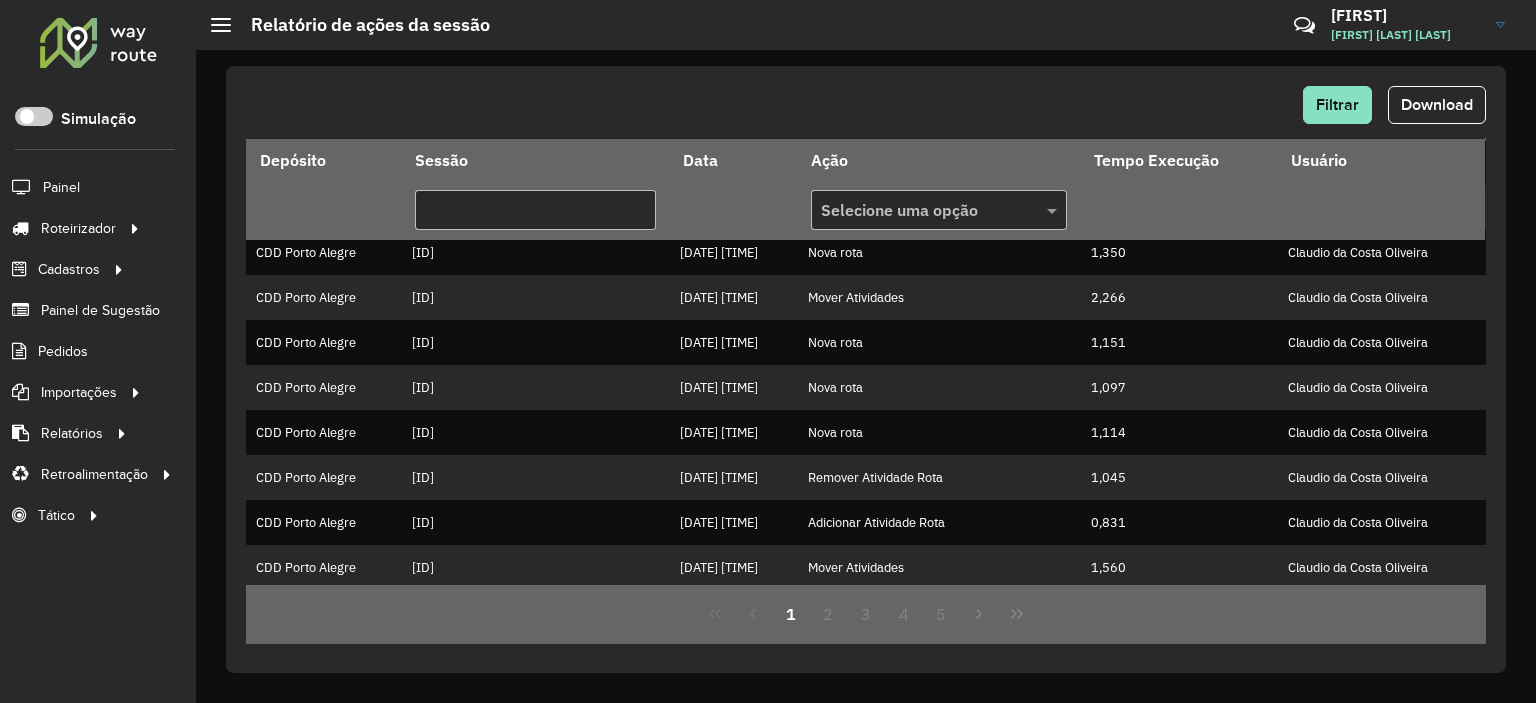 click on "Filtrar Download Depósito Sessão Data Ação Tempo Execução Usuário Selecione uma opção CDD Porto Alegre [ID] [DATE] [TIME] Nova Sessão [NUMBER] [FIRST] [LAST] CDD Porto Alegre [ID] [DATE] [TIME] Nova rota [NUMBER] [FIRST] [LAST] CDD Porto Alegre [ID] [DATE] [TIME] Nova rota [NUMBER] [FIRST] [LAST] CDD Porto Alegre [ID] [DATE] [TIME] Mover Atividades [NUMBER] [FIRST] [LAST] CDD Porto Alegre [ID] [DATE] [TIME] Nova rota [NUMBER] [FIRST] [LAST] [FIRST] [LAST] CDD Porto Alegre [ID] [DATE] [TIME] Nova rota [NUMBER] [FIRST] [LAST] CDD Porto Alegre [ID] [DATE] [TIME] Nova rota [NUMBER] [FIRST] [LAST] CDD Porto Alegre [ID] [DATE] [TIME] Remover Atividade Rota [NUMBER] [FIRST] [LAST] CDD Porto Alegre [ID] [DATE] [TIME] Adicionar Atividade Rota [NUMBER] [FIRST] [LAST] CDD Porto Alegre [ID] [DATE] [TIME] Mover Atividades [NUMBER] [FIRST] [LAST] CDD Porto Alegre [ID]" 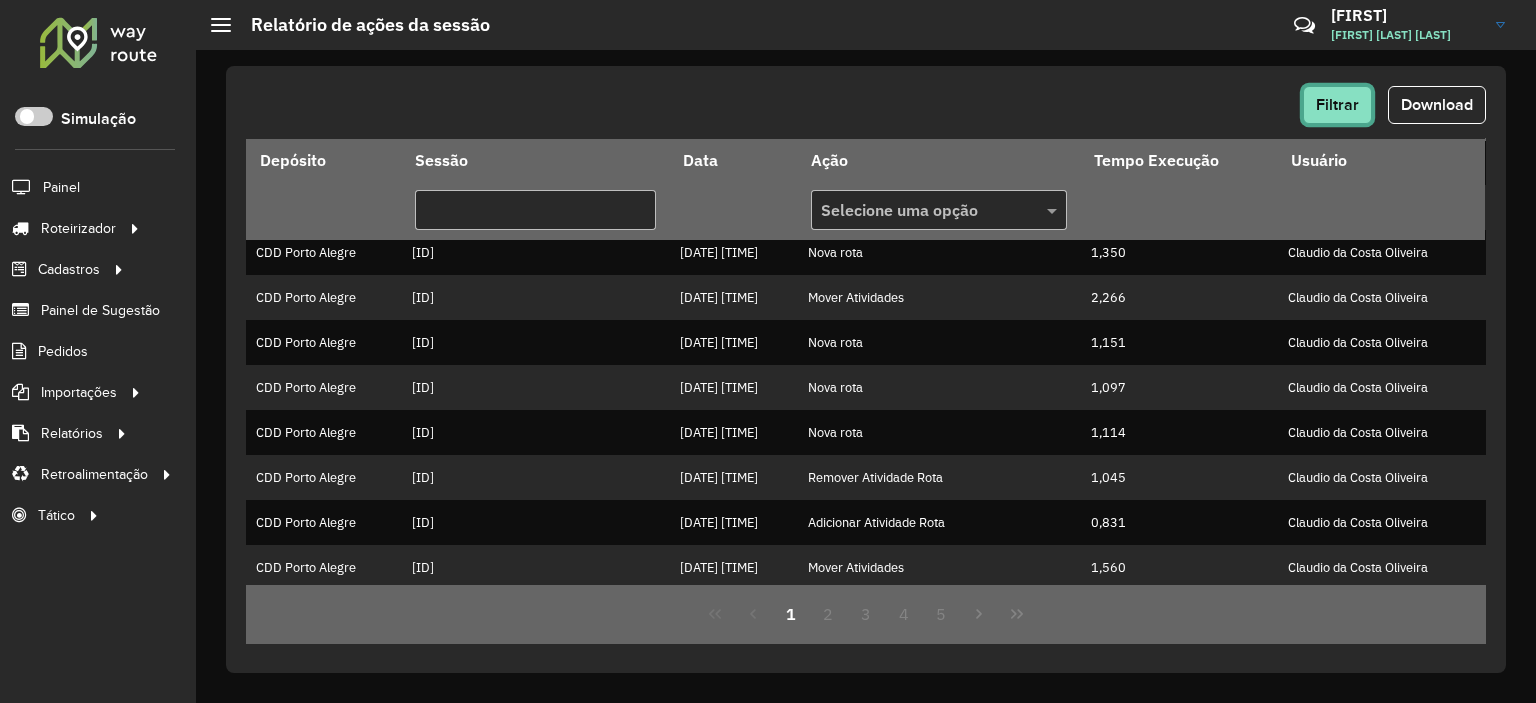click on "Filtrar" 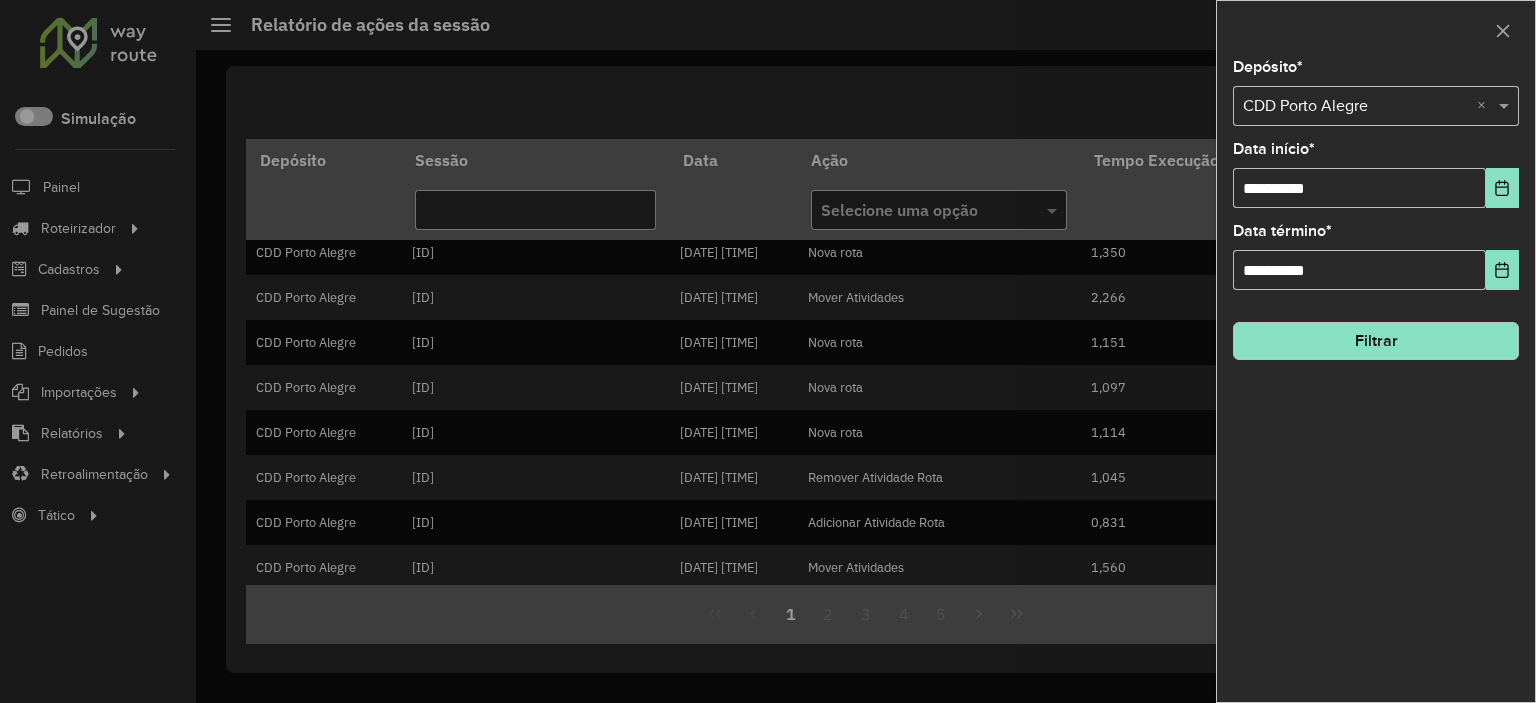 click at bounding box center (1356, 107) 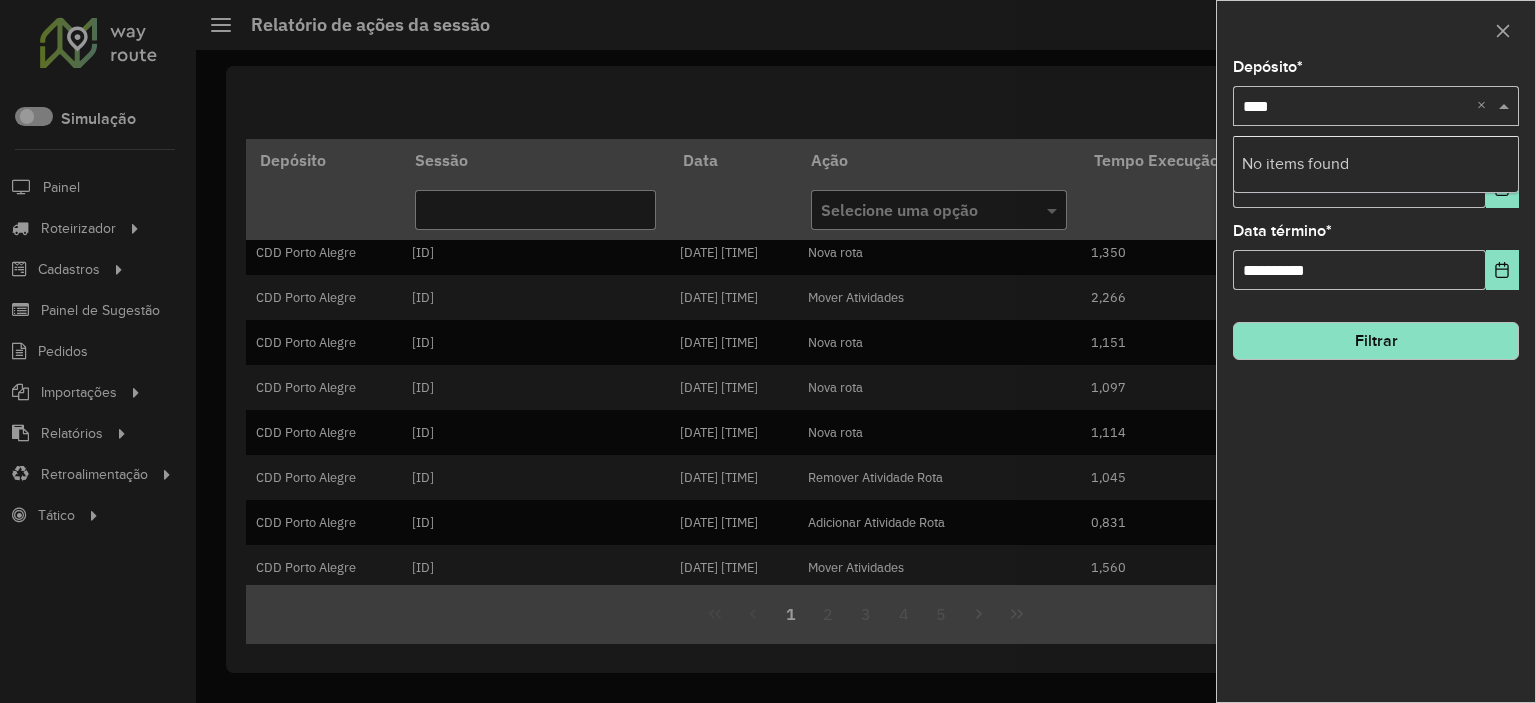 type on "***" 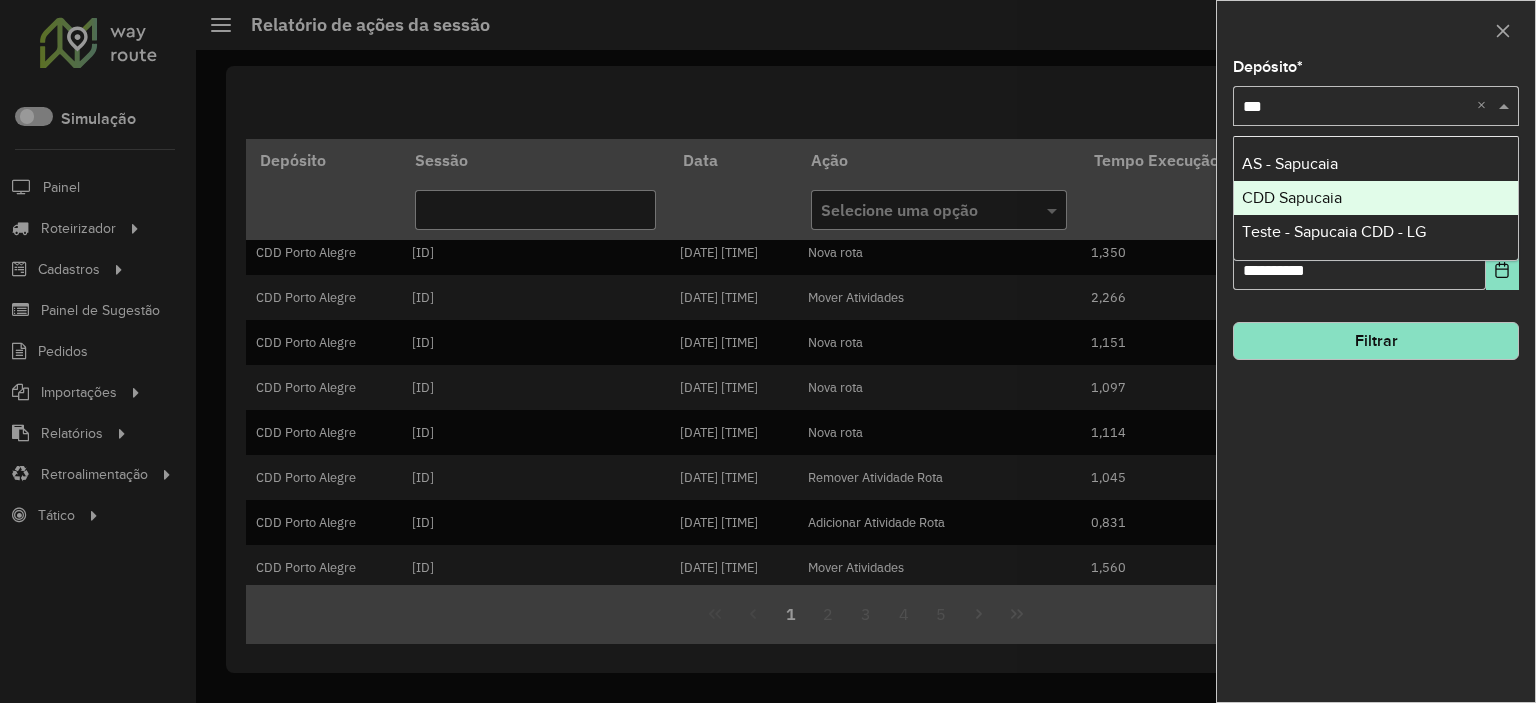 click on "CDD Sapucaia" at bounding box center (1376, 198) 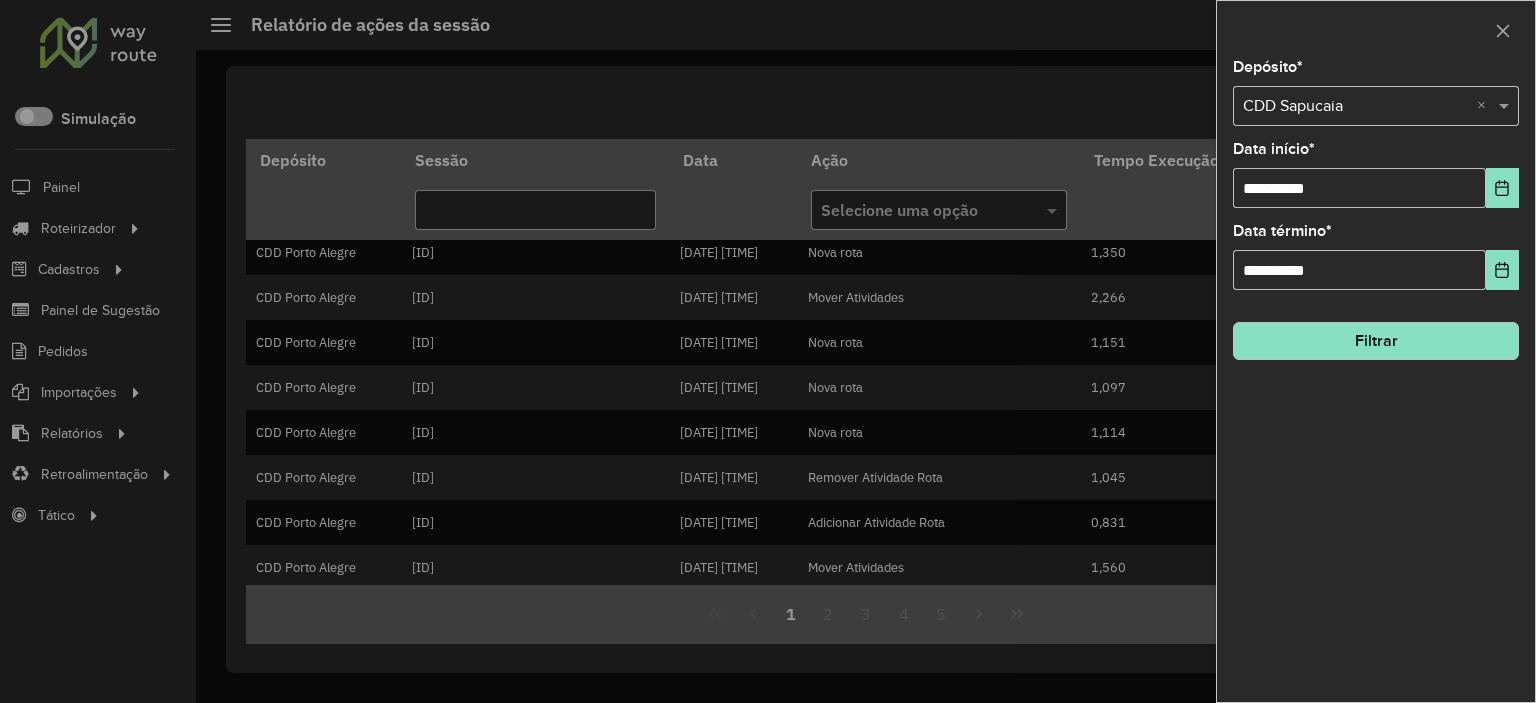 click on "Filtrar" 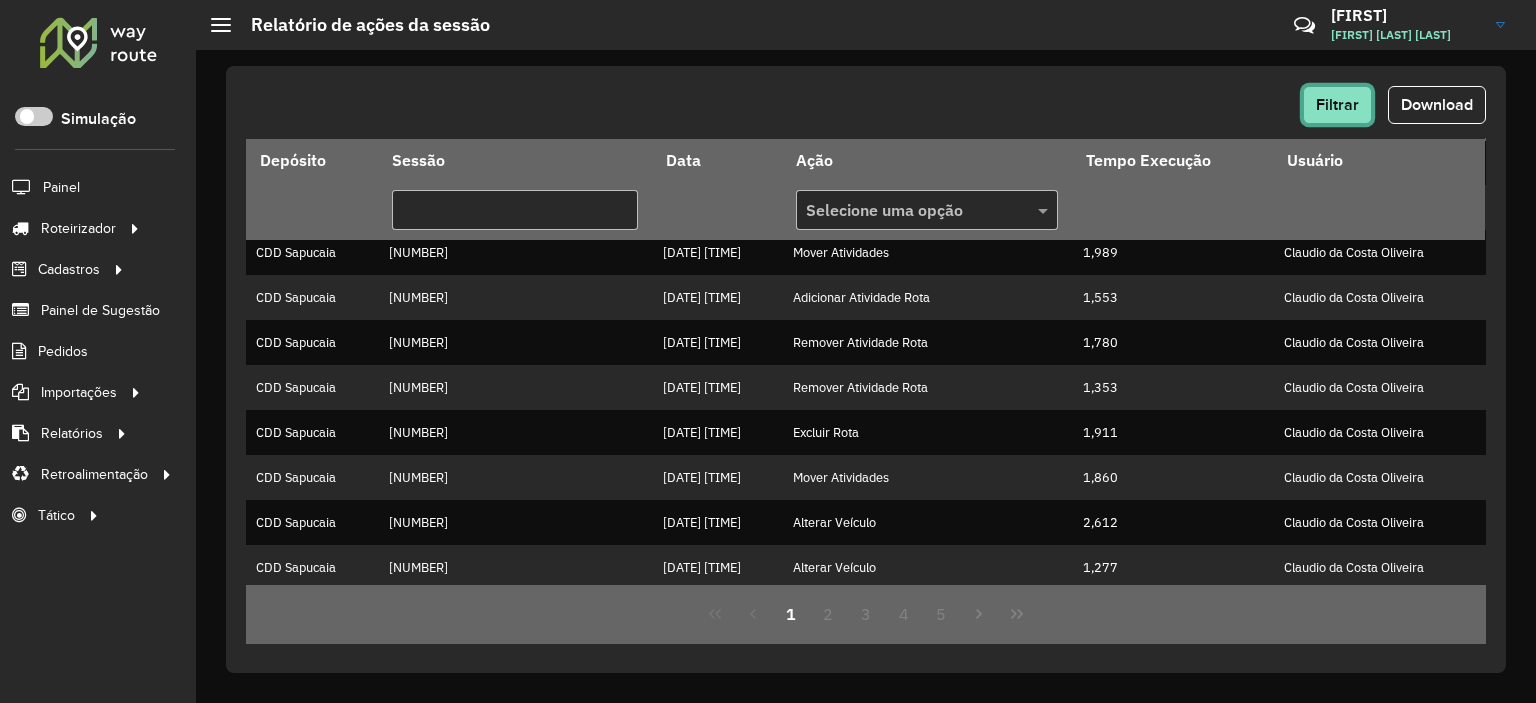 click on "Filtrar" 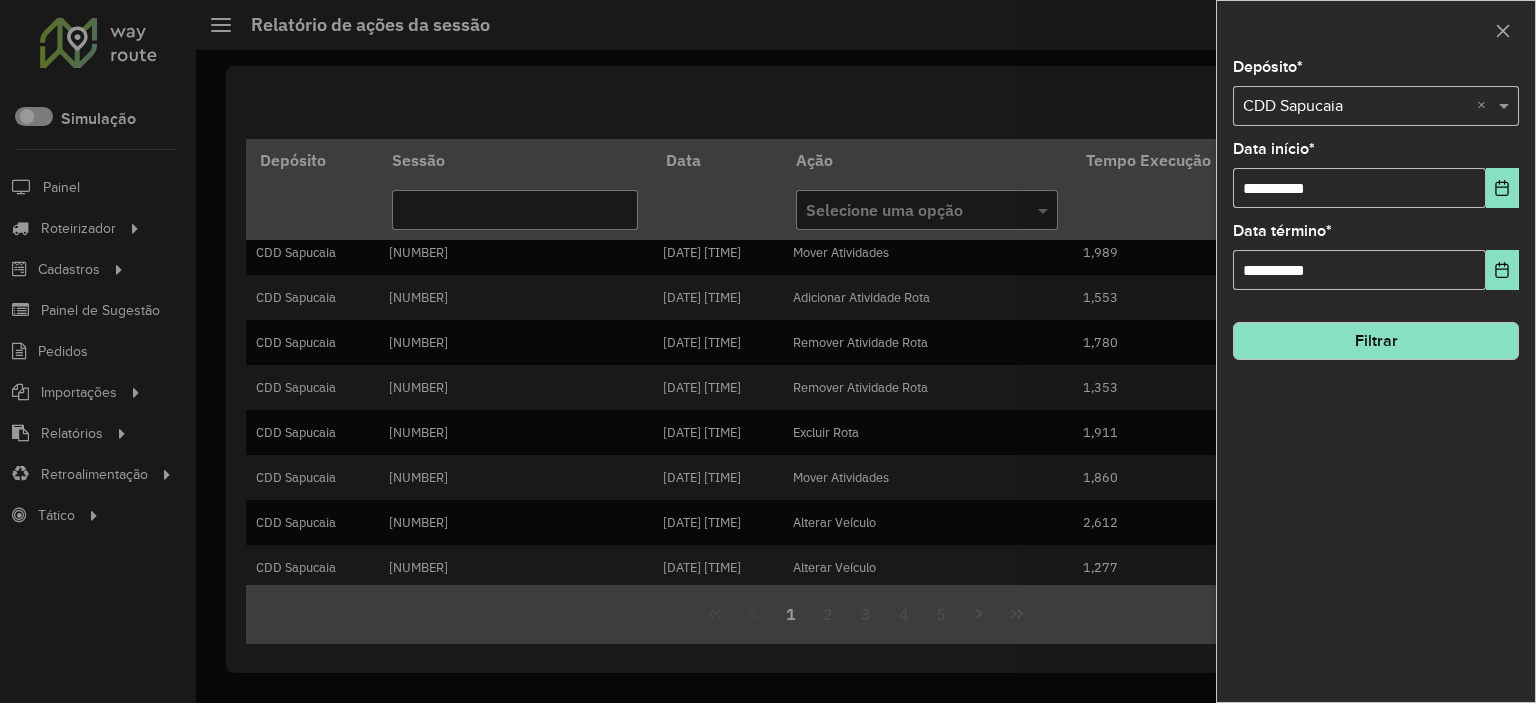 click at bounding box center [1356, 107] 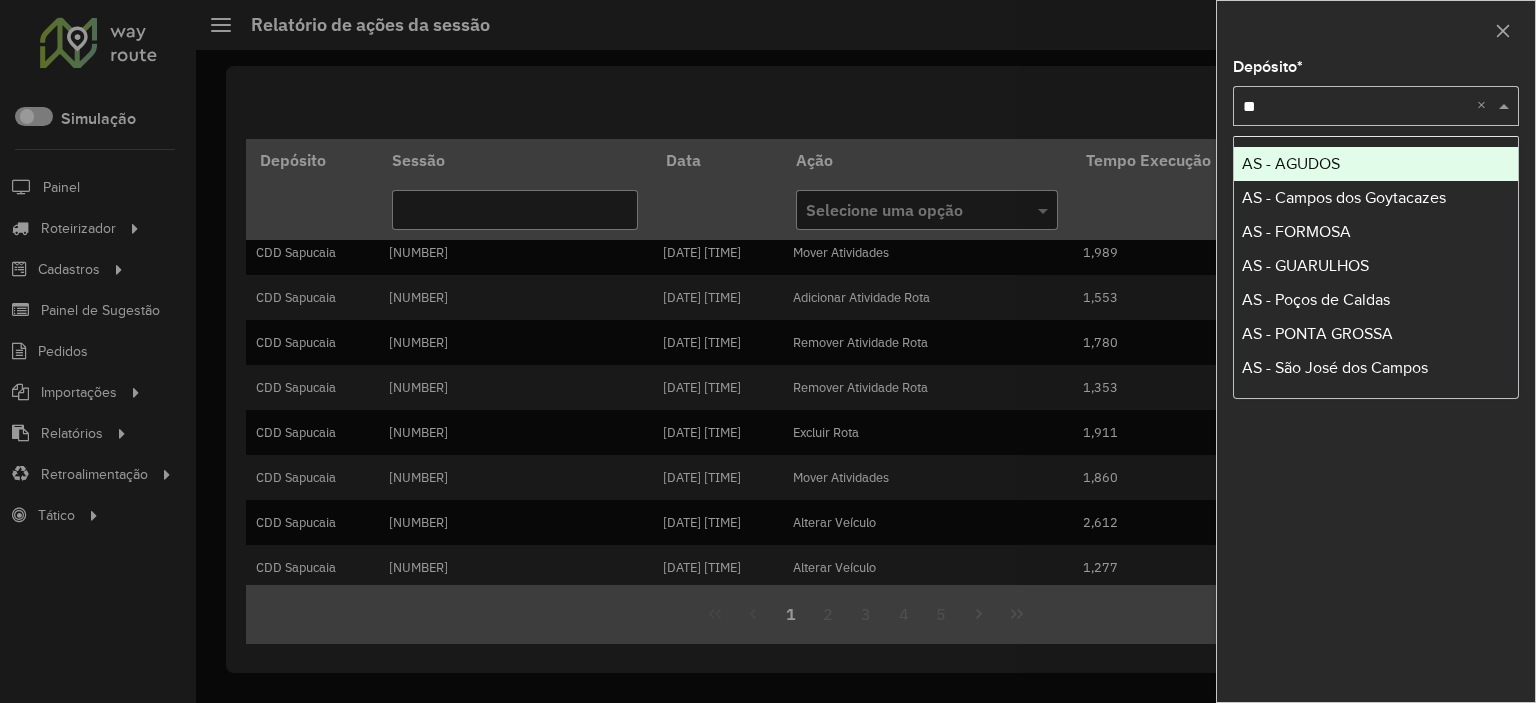 type on "*" 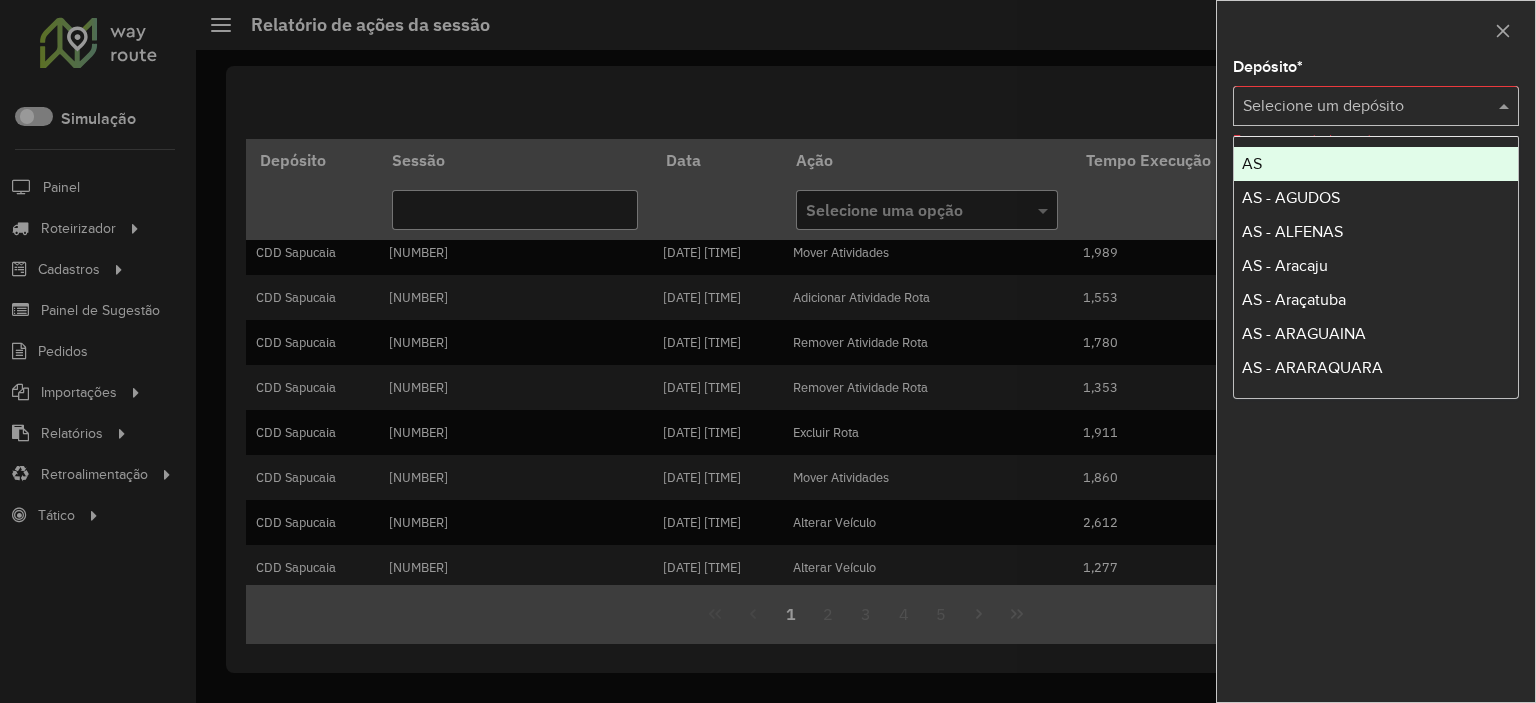 type on "*" 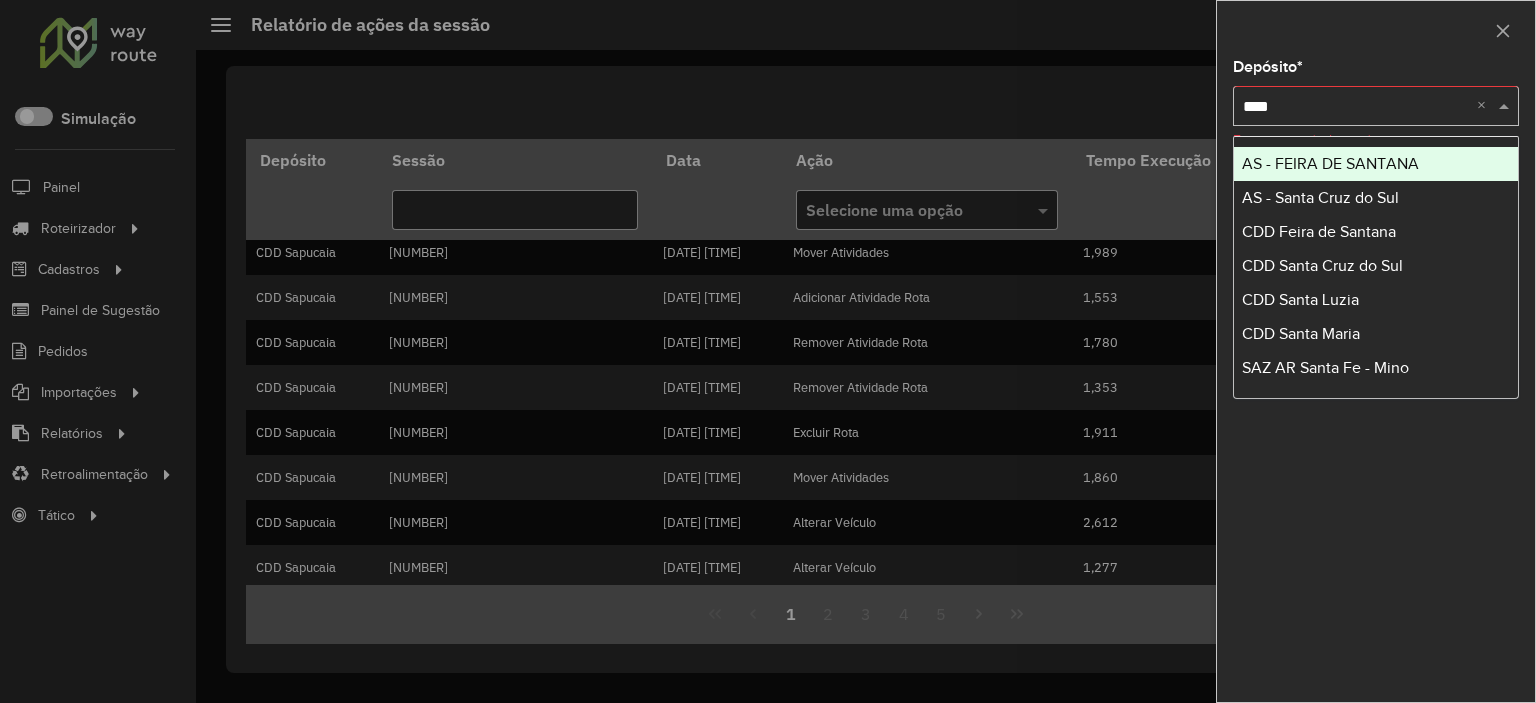 type on "*****" 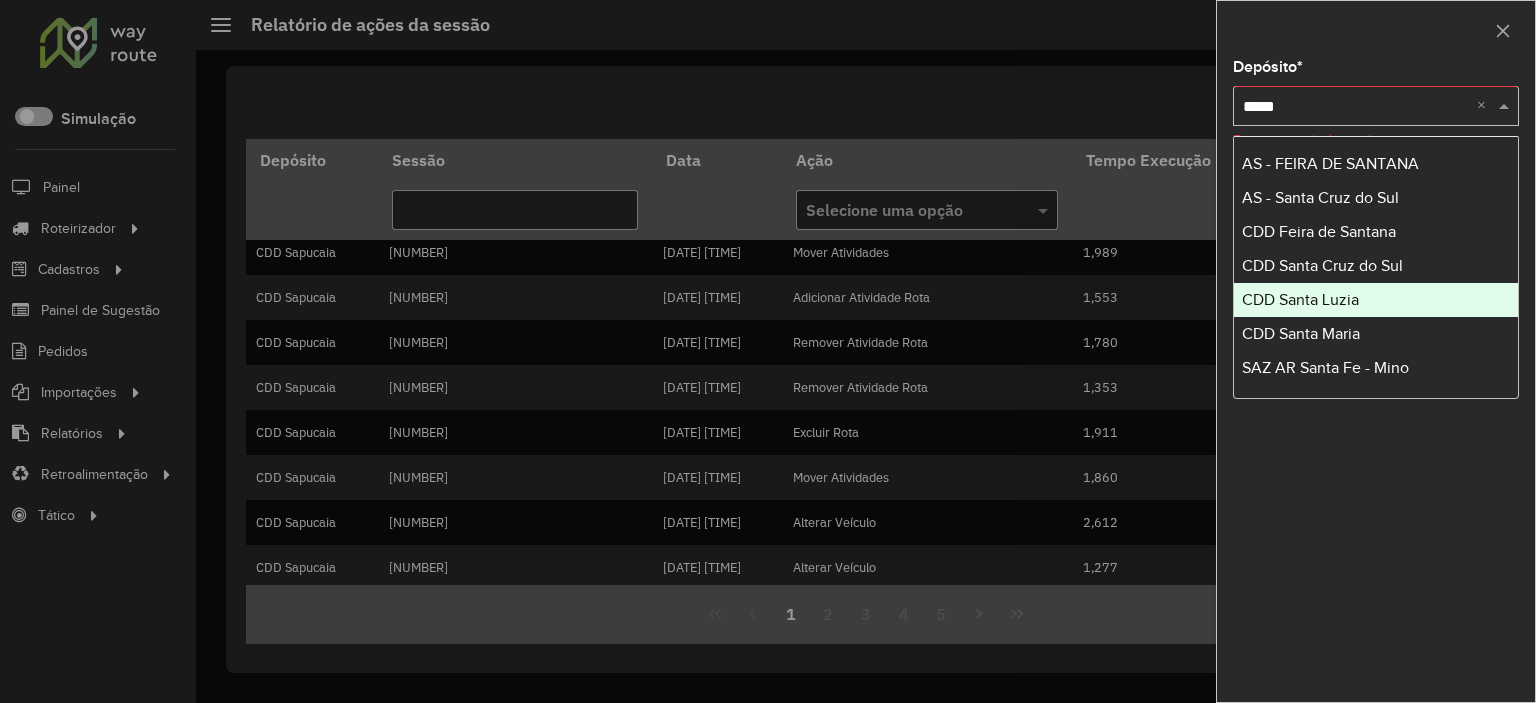 click on "CDD Santa Luzia" at bounding box center [1376, 300] 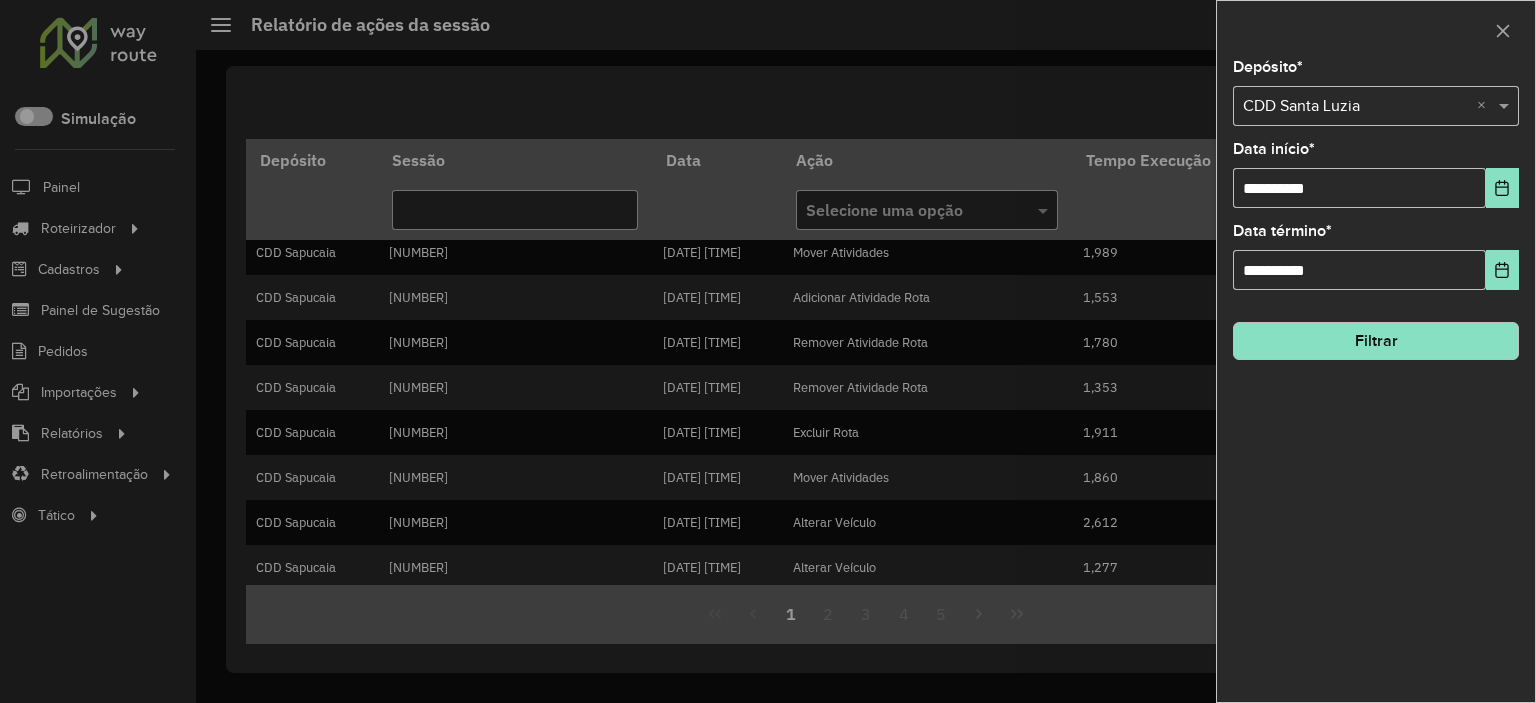 click on "Filtrar" 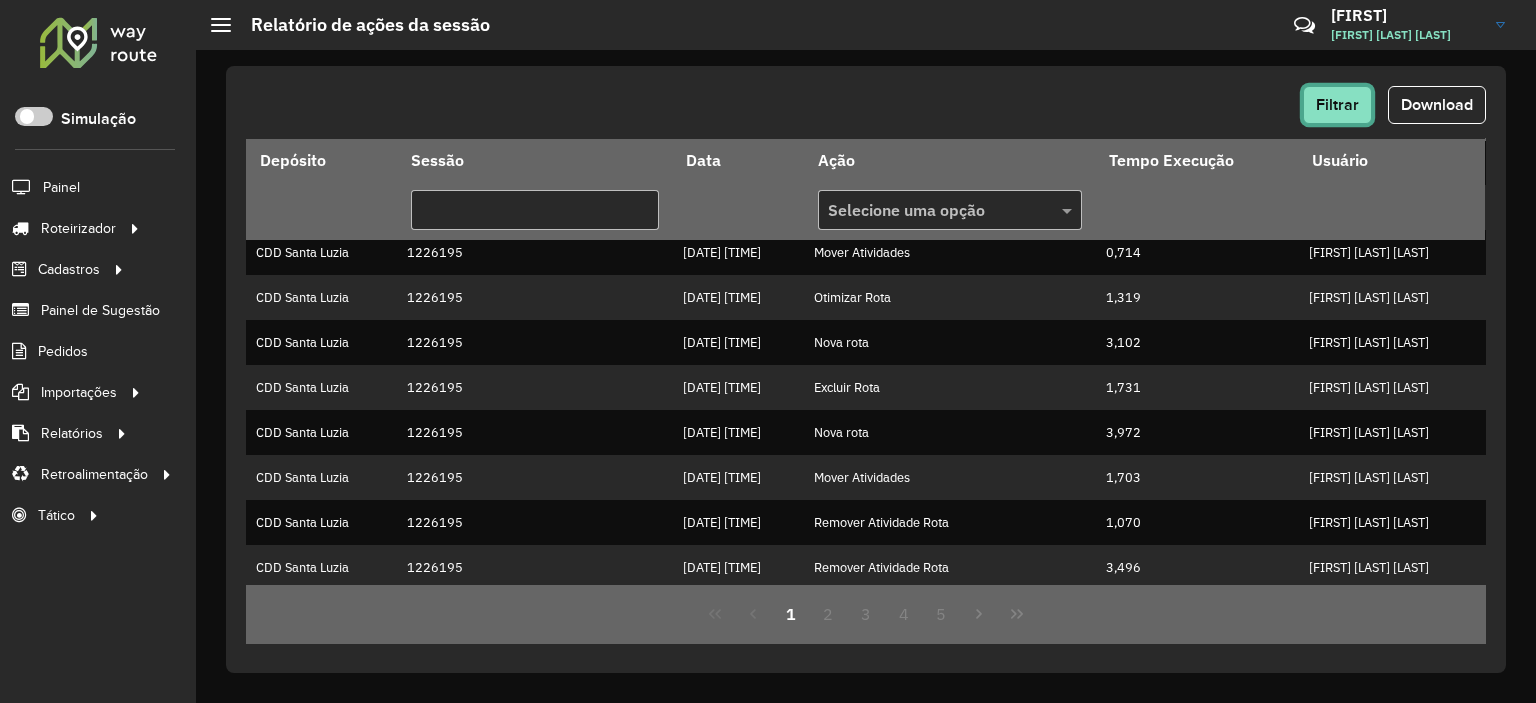 click on "Filtrar" 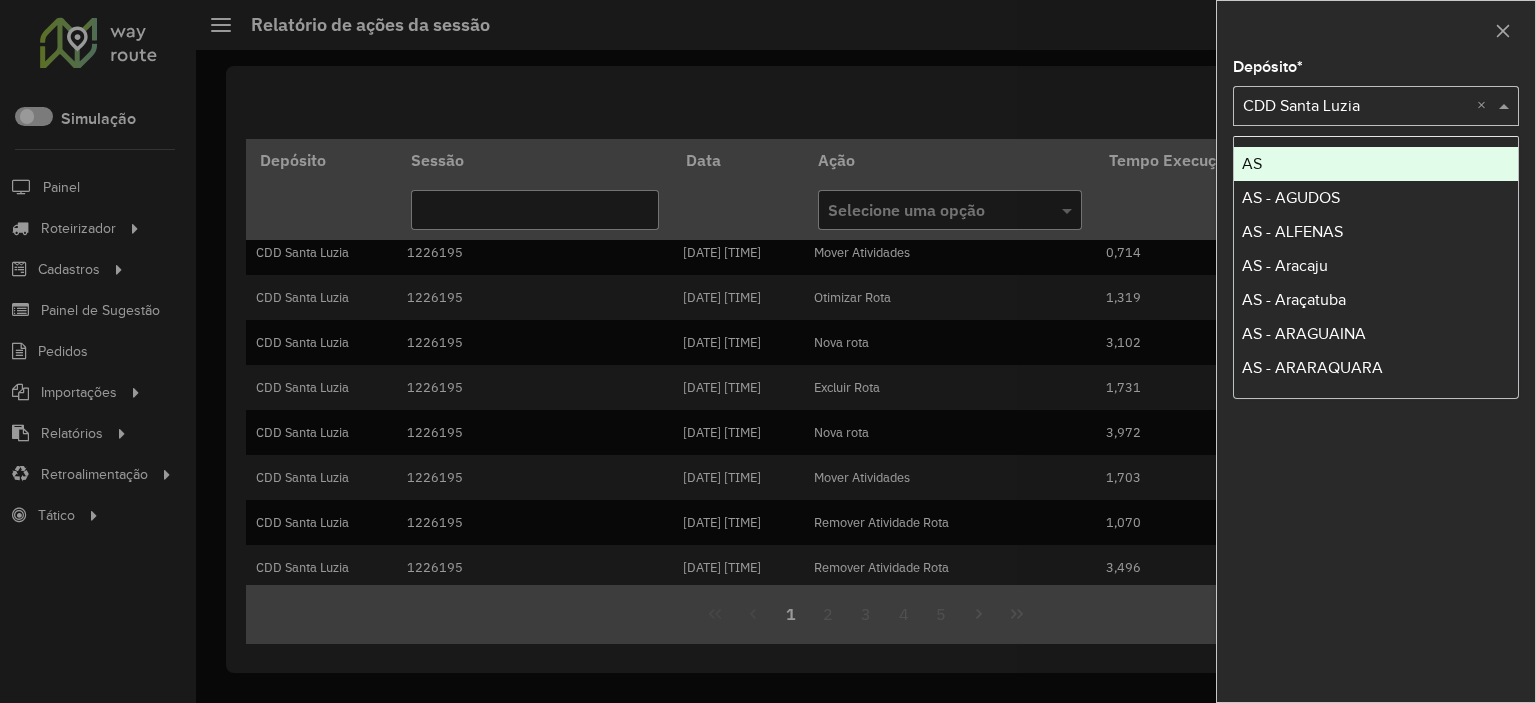 click at bounding box center [1356, 107] 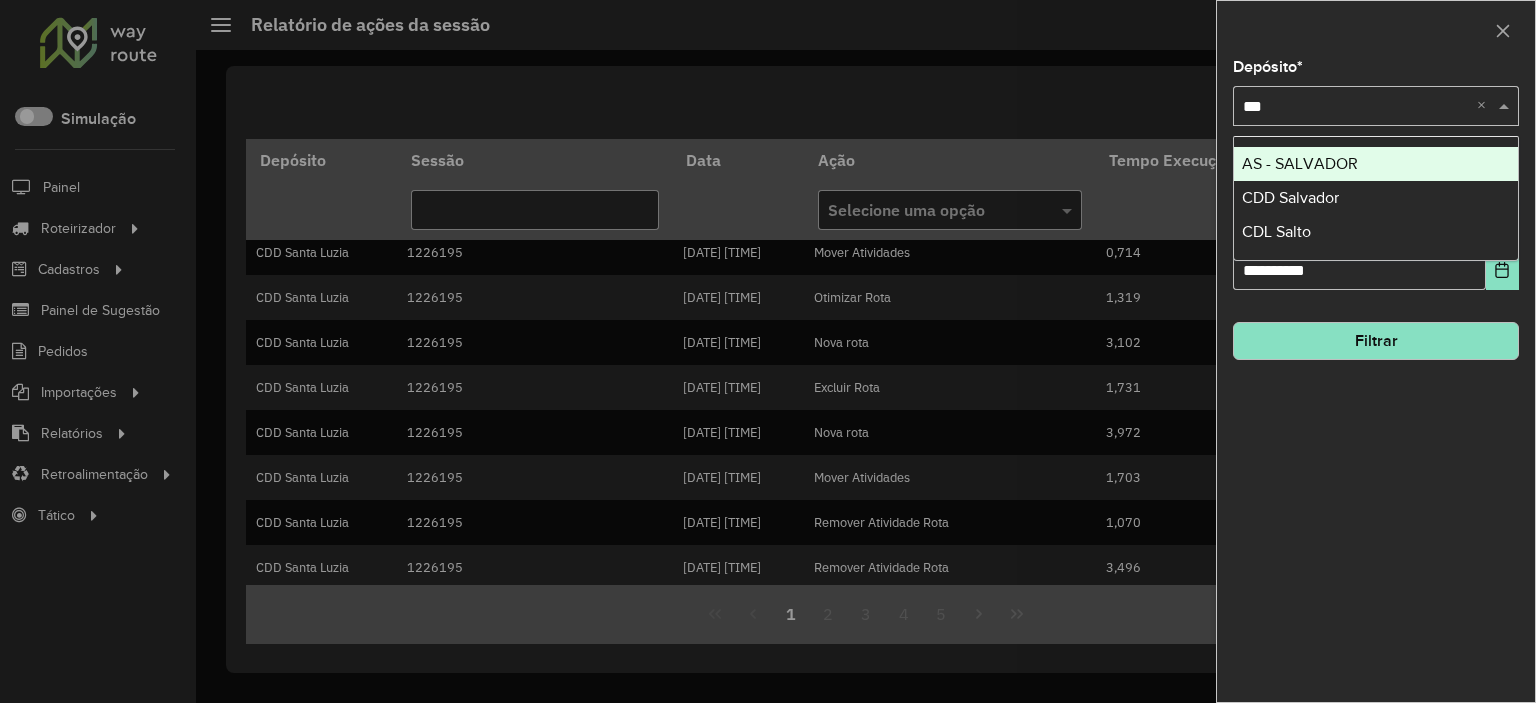 type on "****" 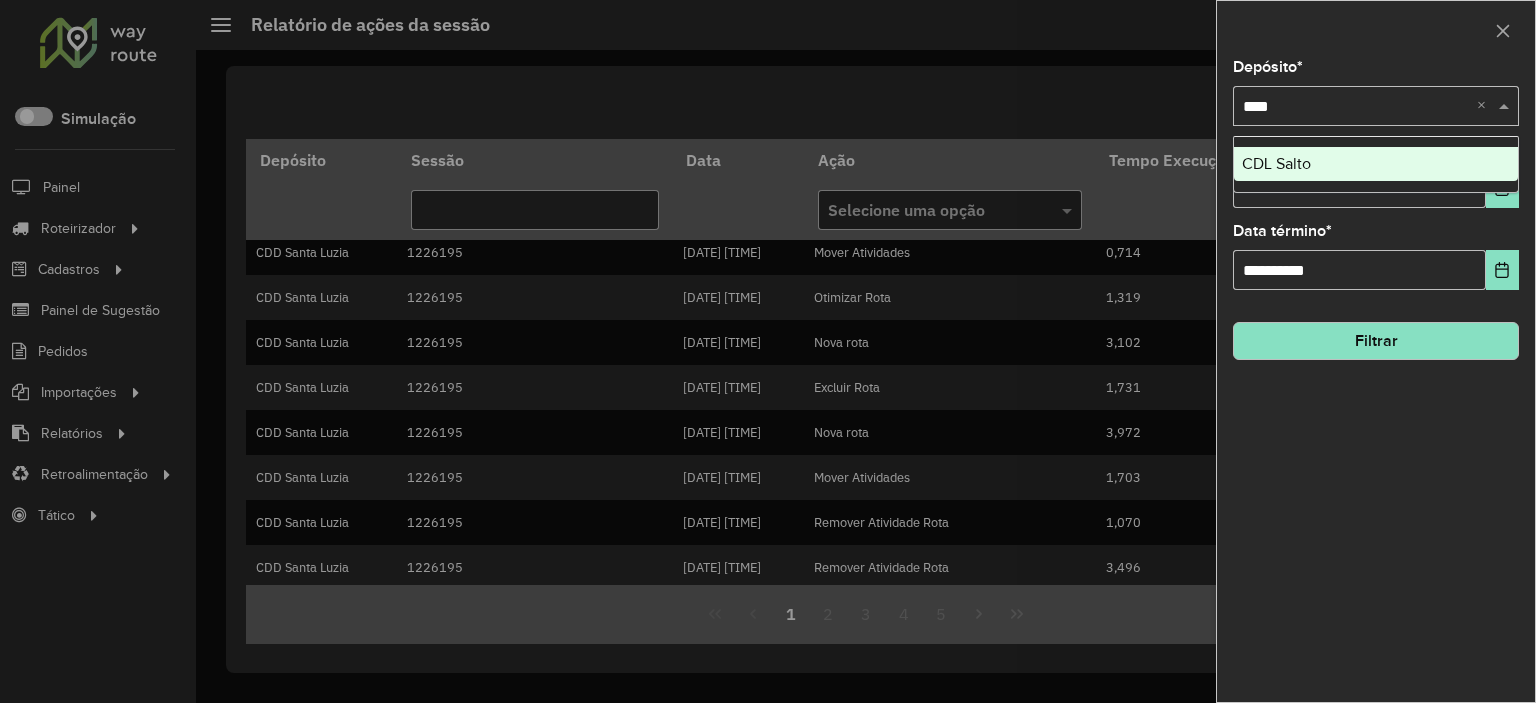 click on "CDL Salto" at bounding box center (1276, 163) 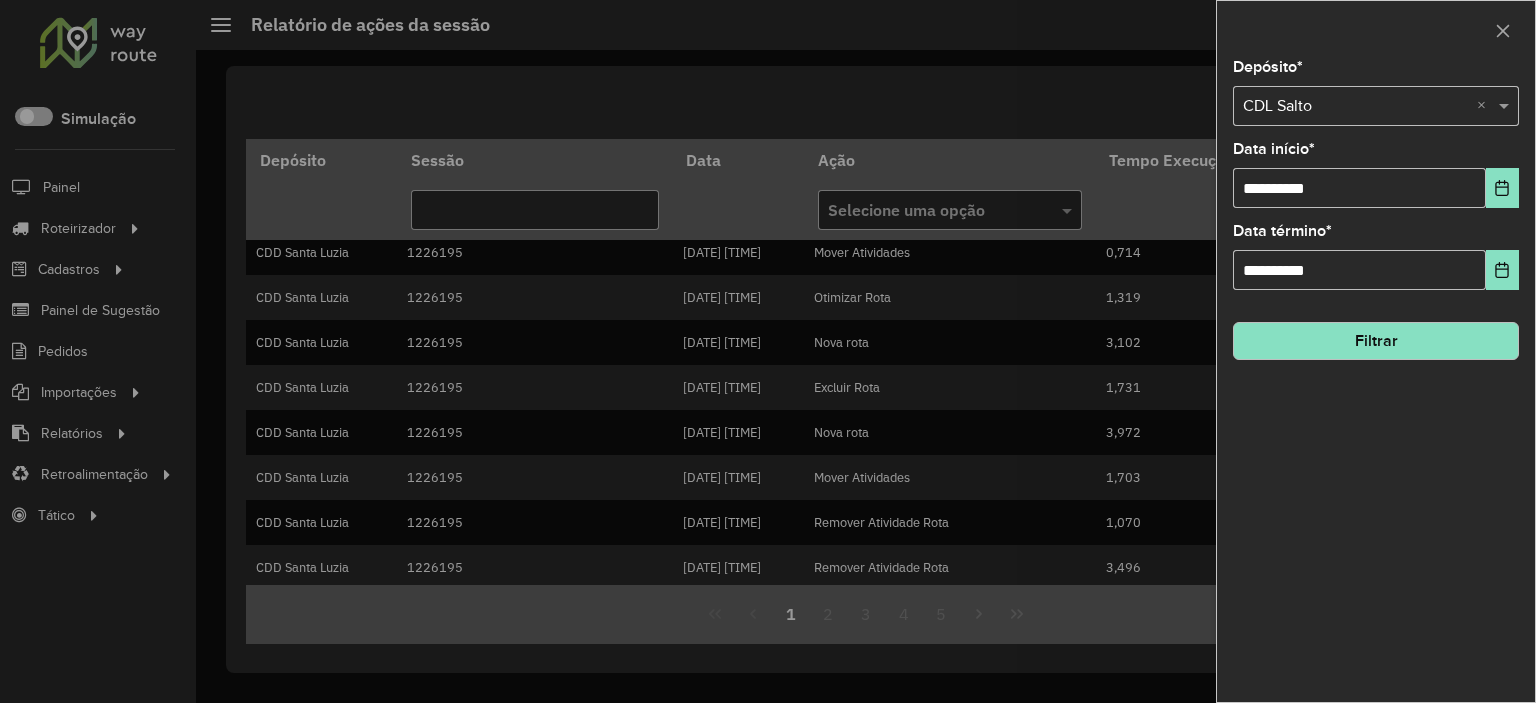 click on "Filtrar" 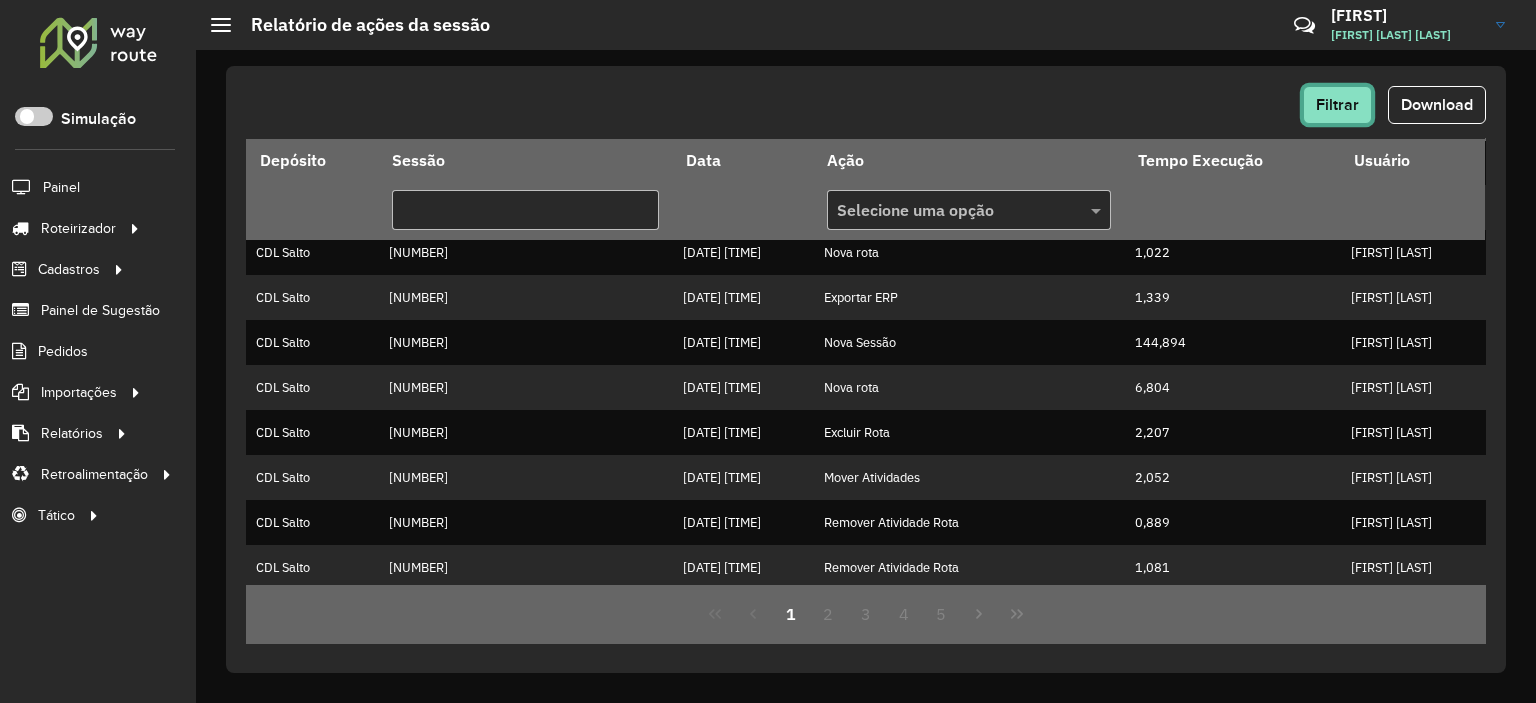 click on "Filtrar" 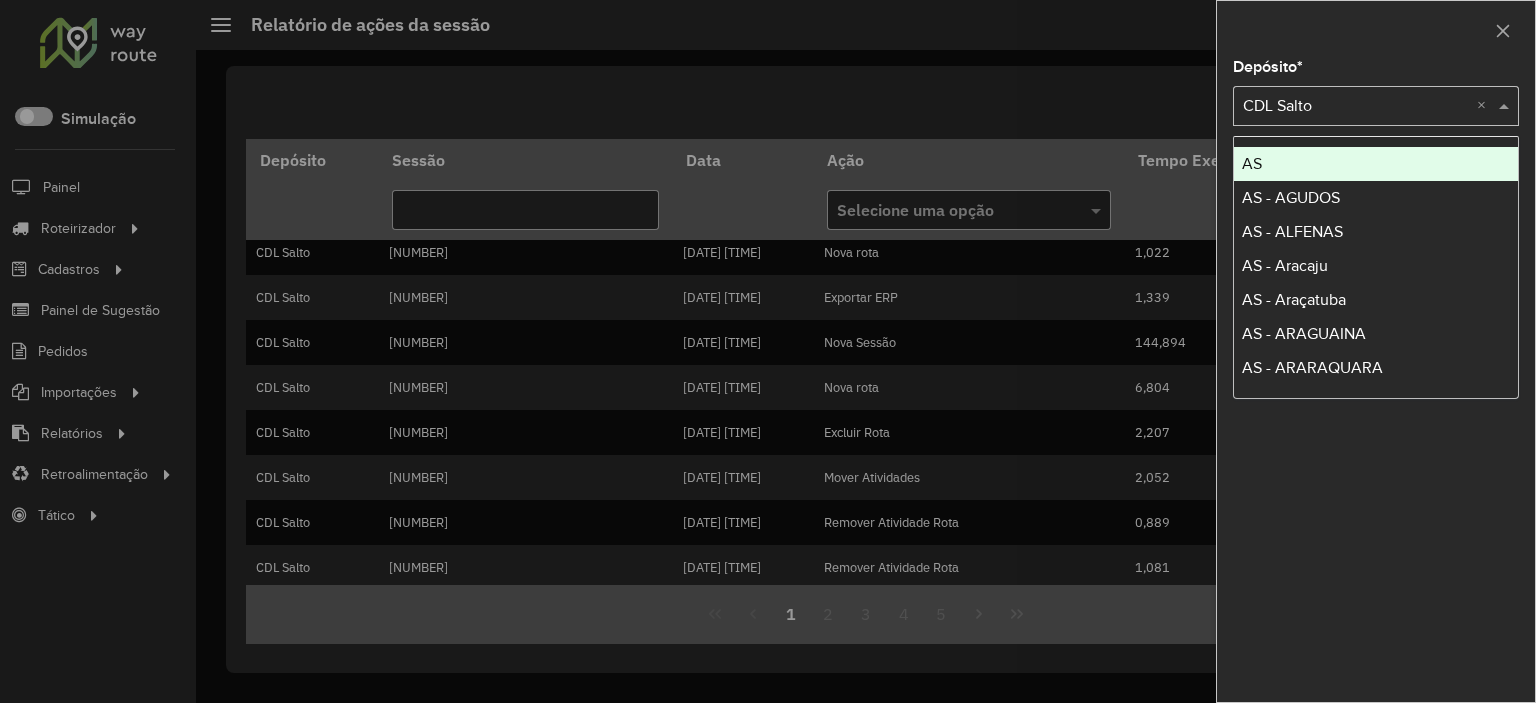 click at bounding box center [1356, 107] 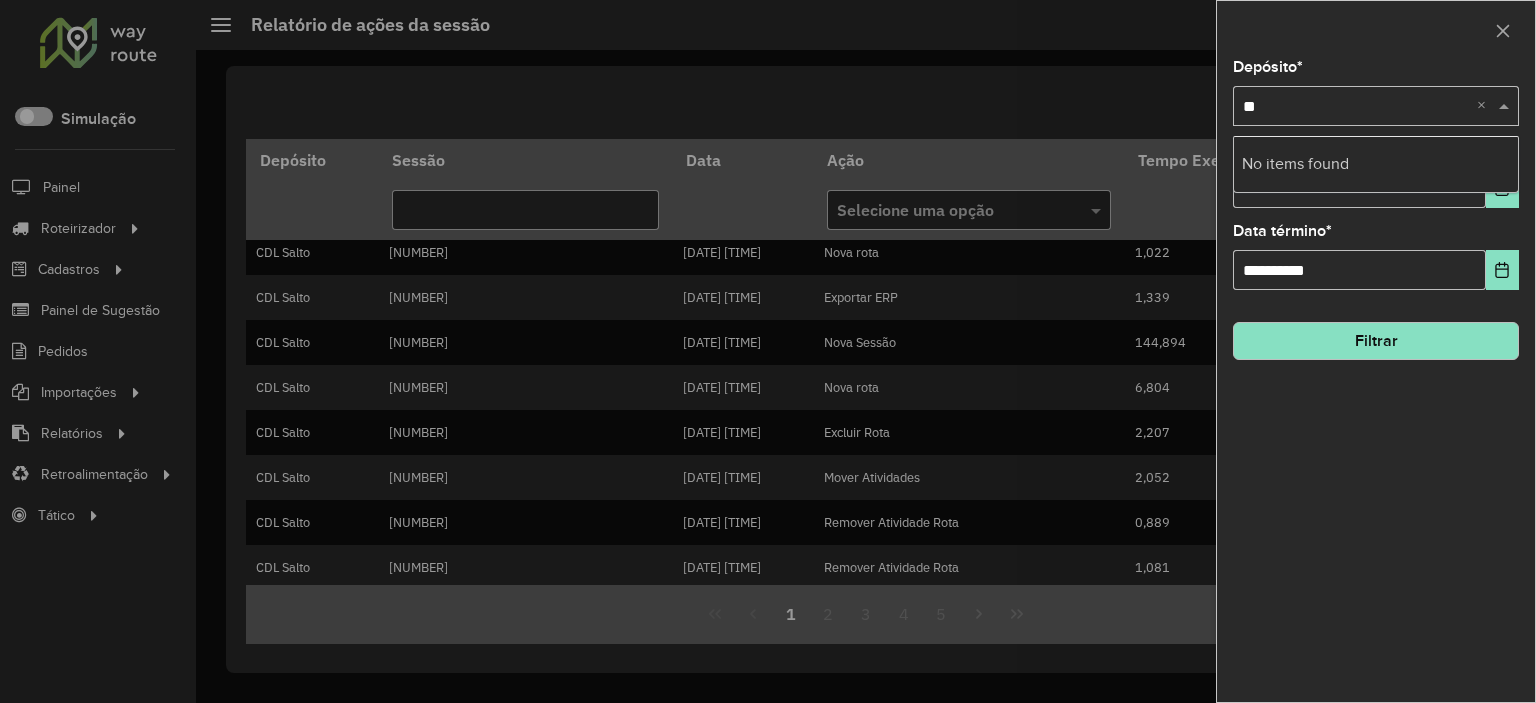 type on "*" 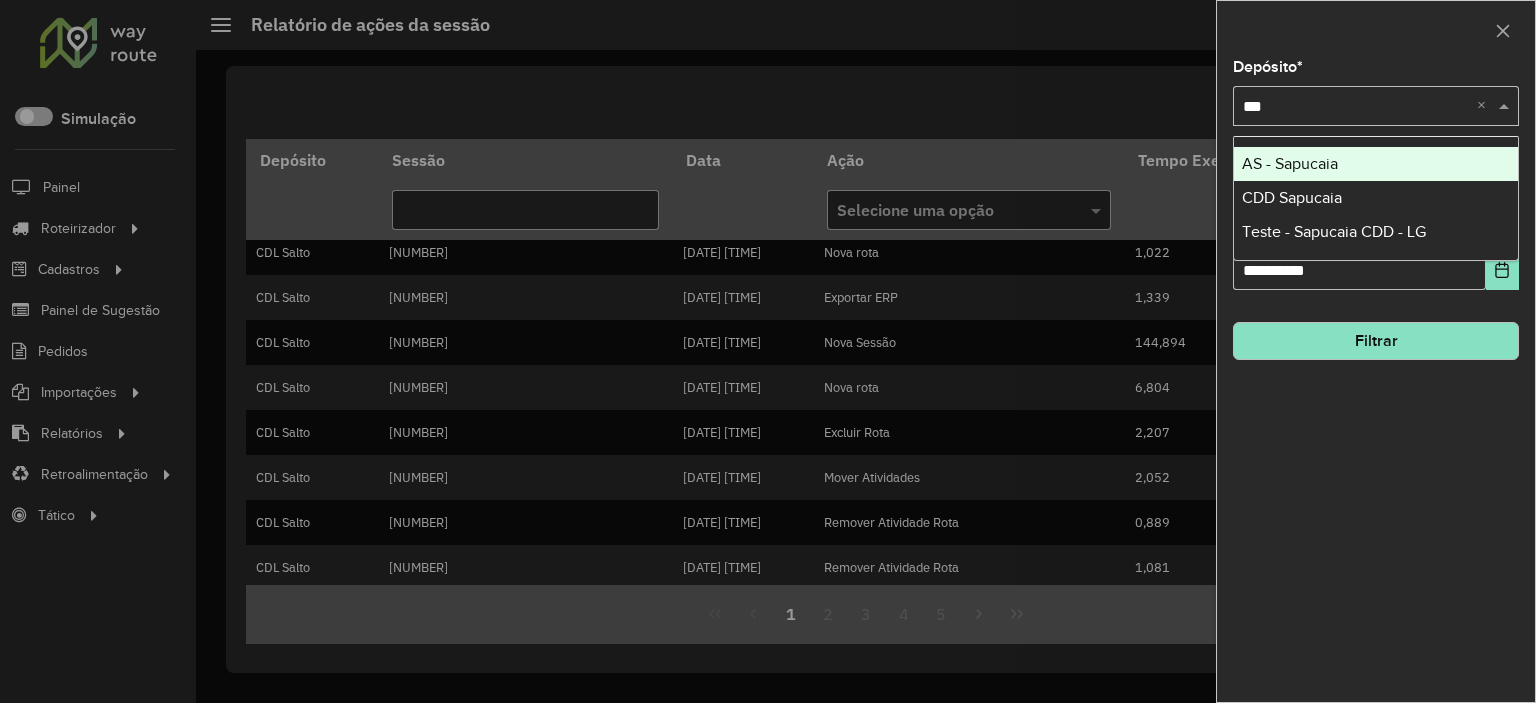 type on "****" 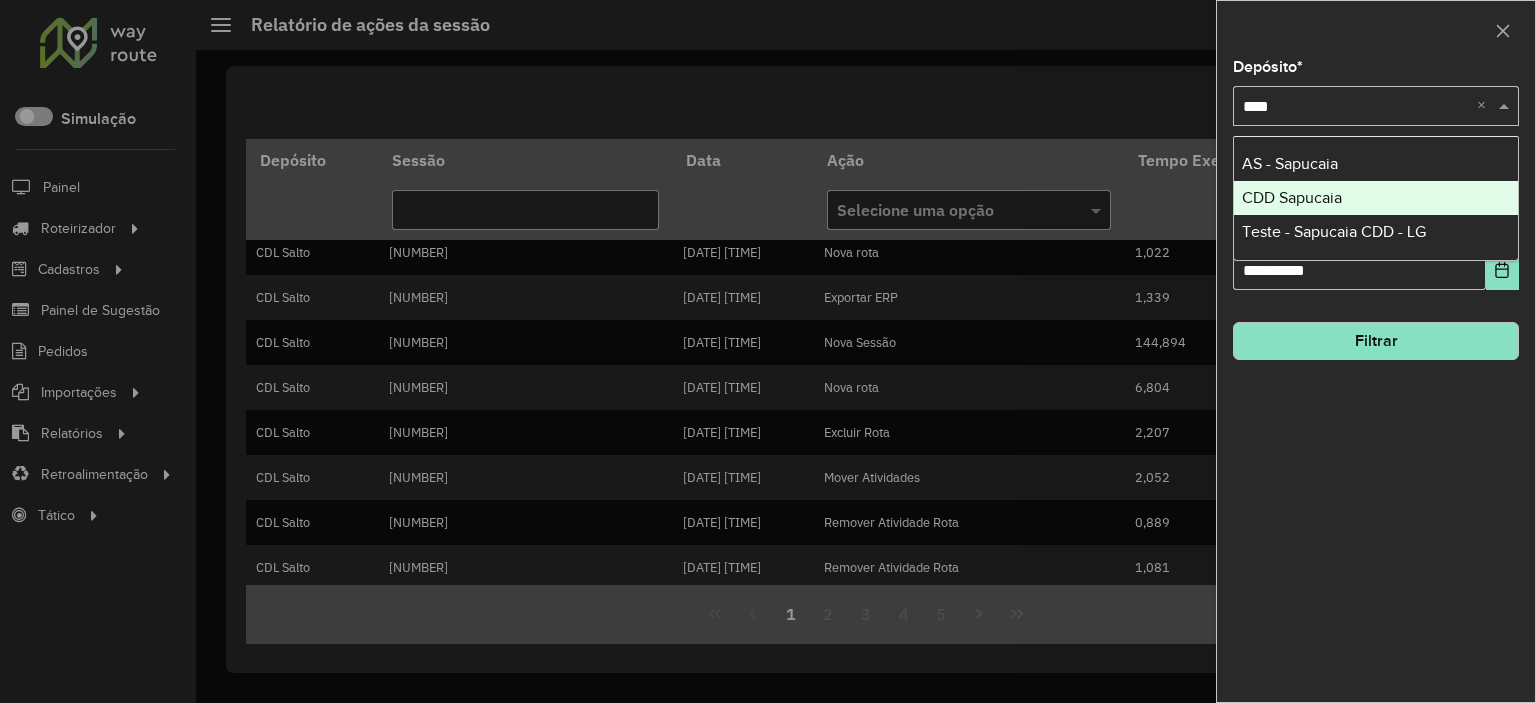 click on "CDD Sapucaia" at bounding box center [1376, 198] 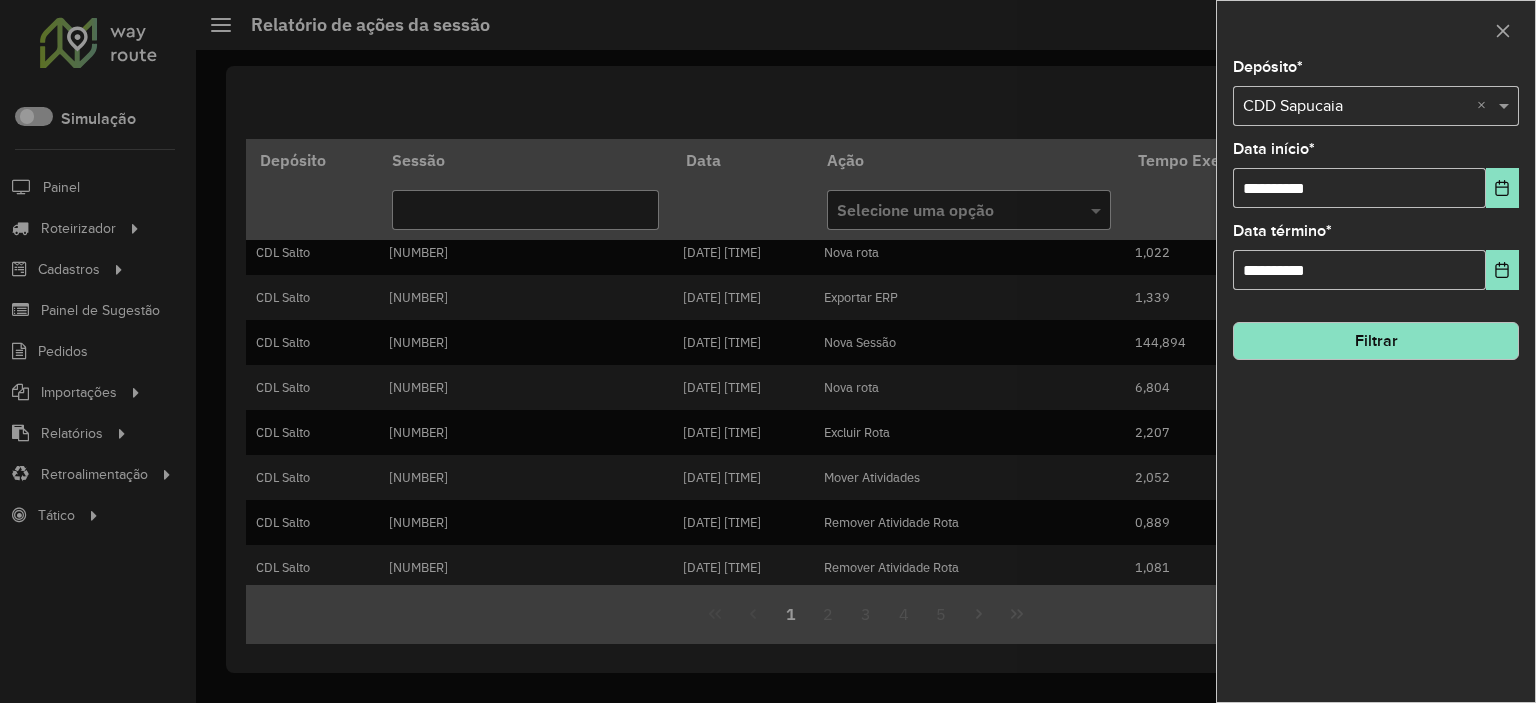click on "Filtrar" 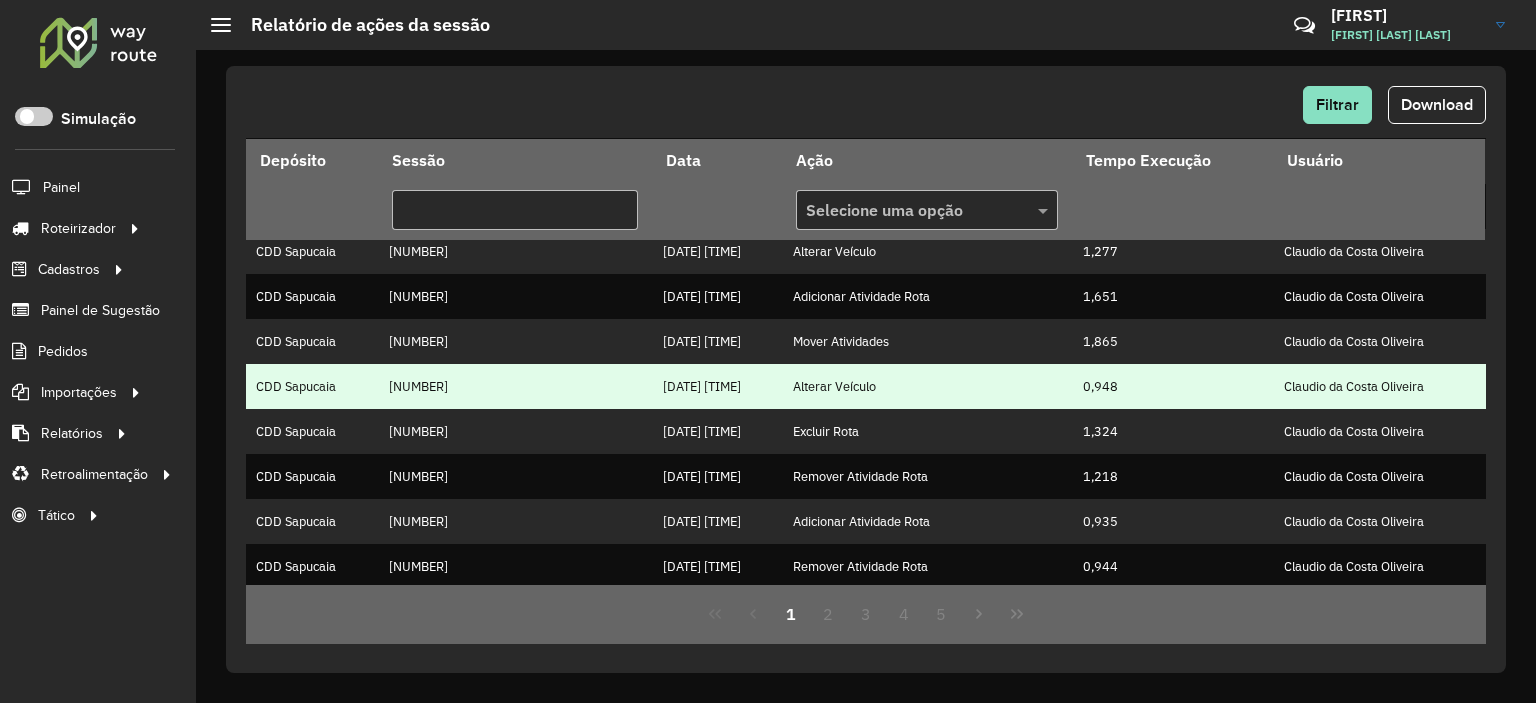 scroll, scrollTop: 555, scrollLeft: 0, axis: vertical 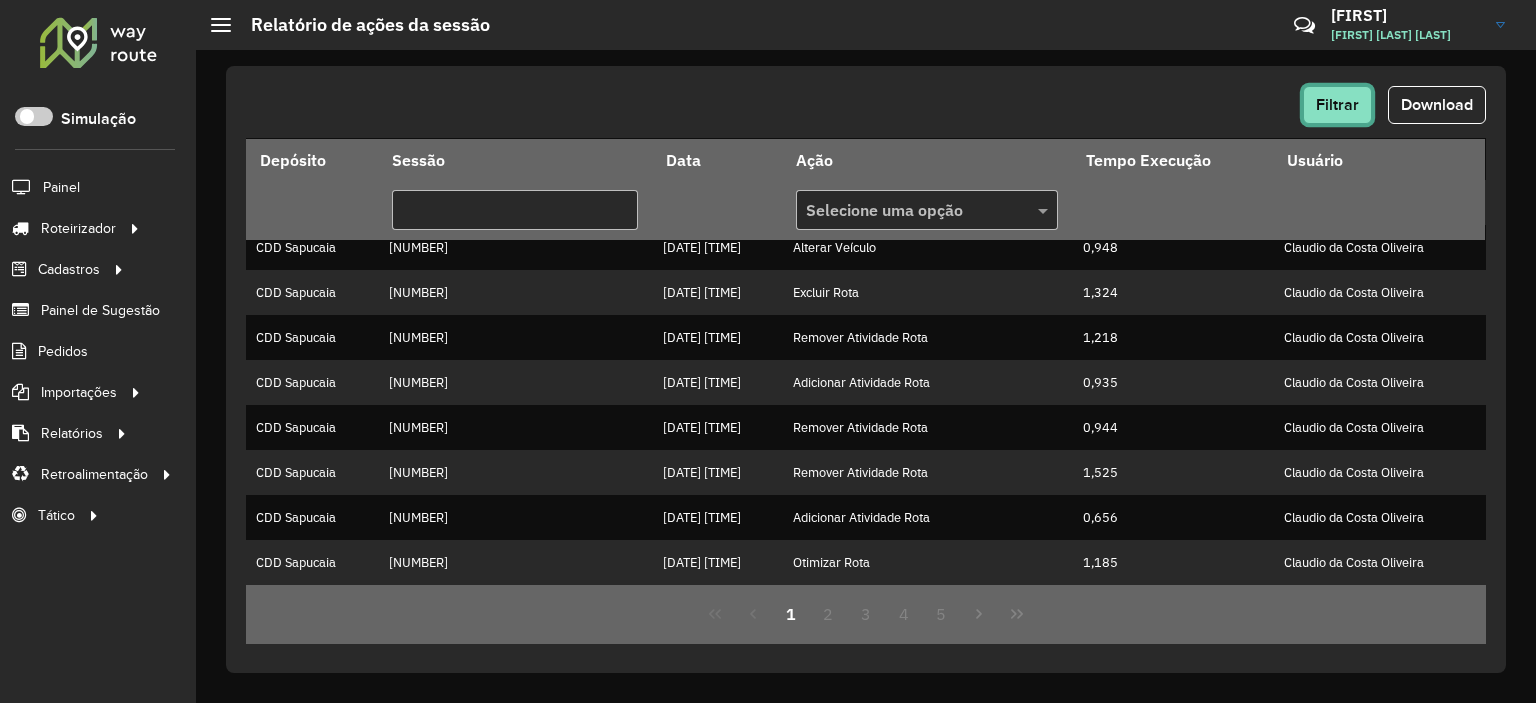 click on "Filtrar" 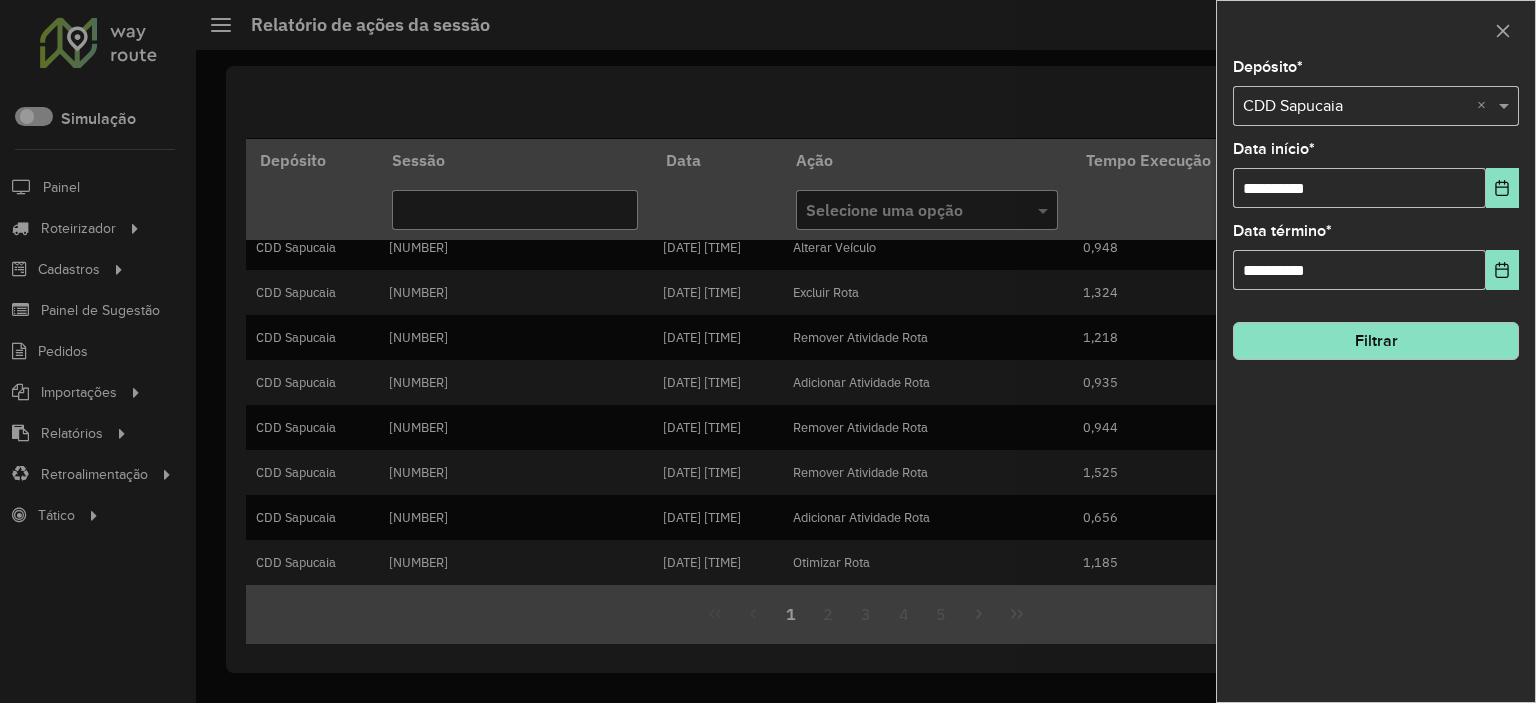 click at bounding box center (1356, 107) 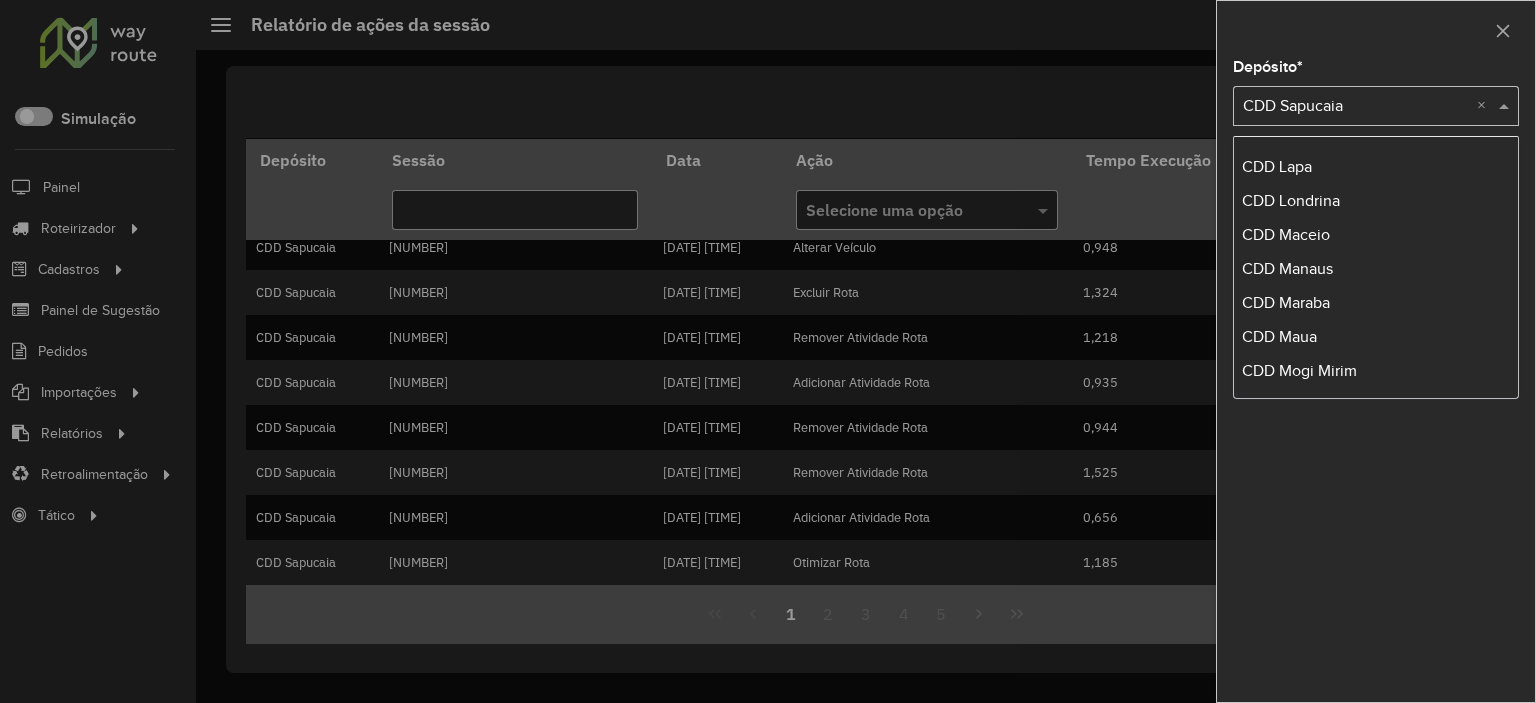 scroll, scrollTop: 5100, scrollLeft: 0, axis: vertical 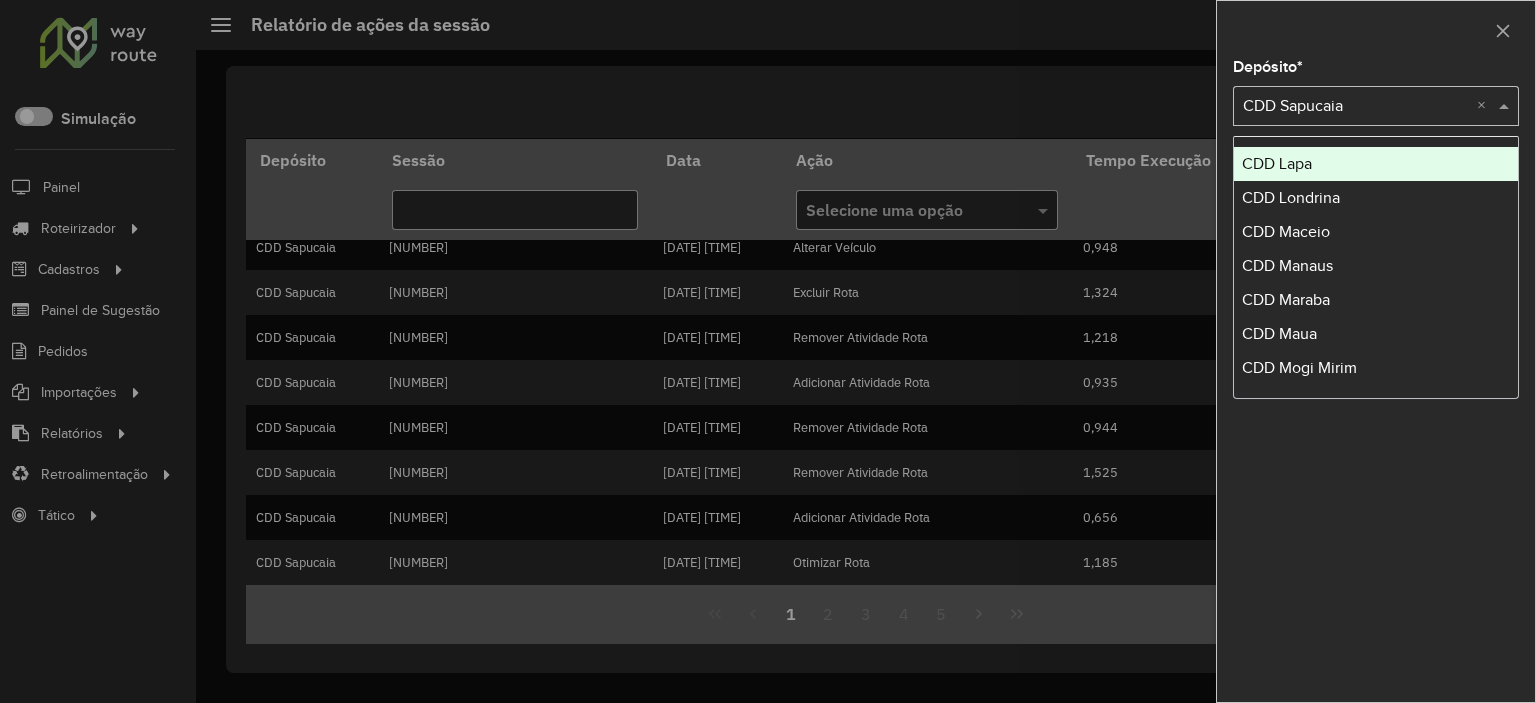 click at bounding box center [1356, 107] 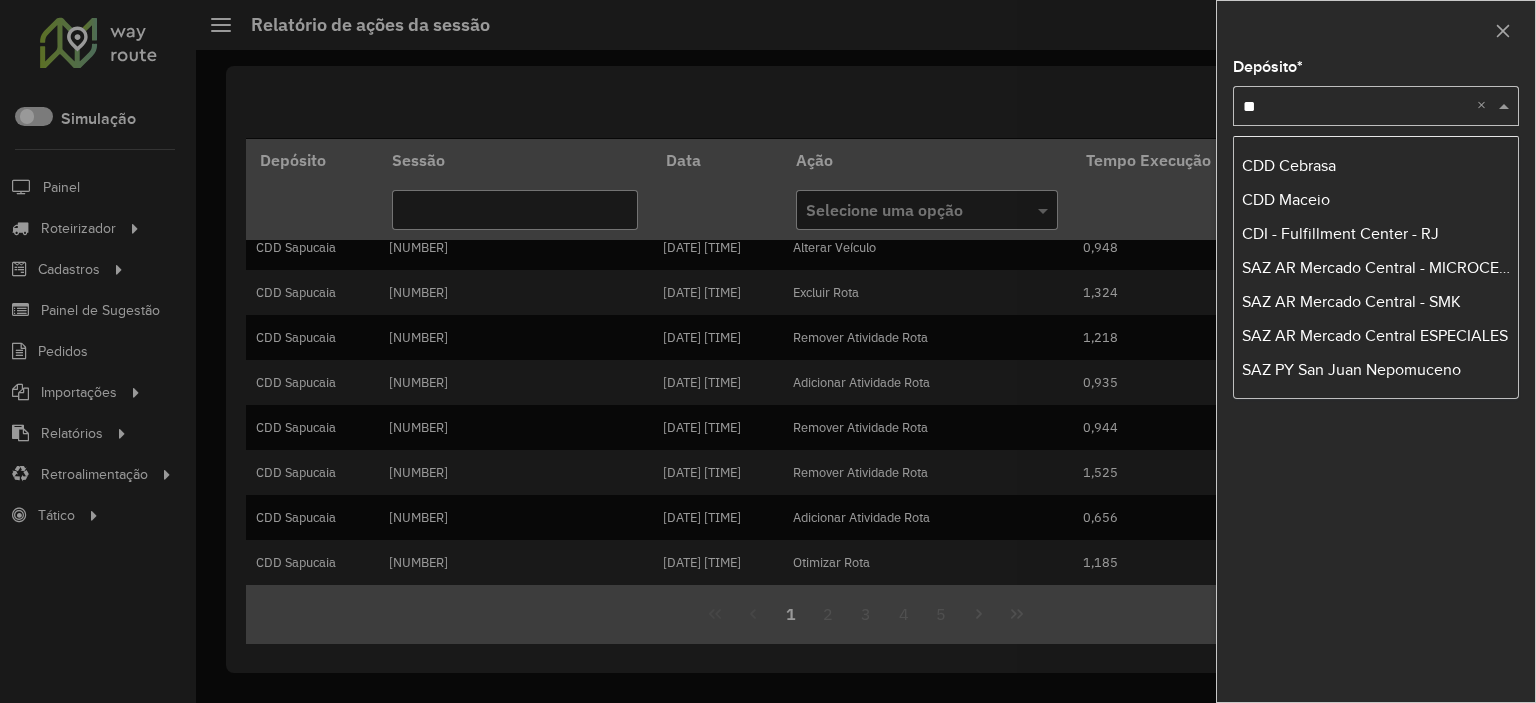 scroll, scrollTop: 102, scrollLeft: 0, axis: vertical 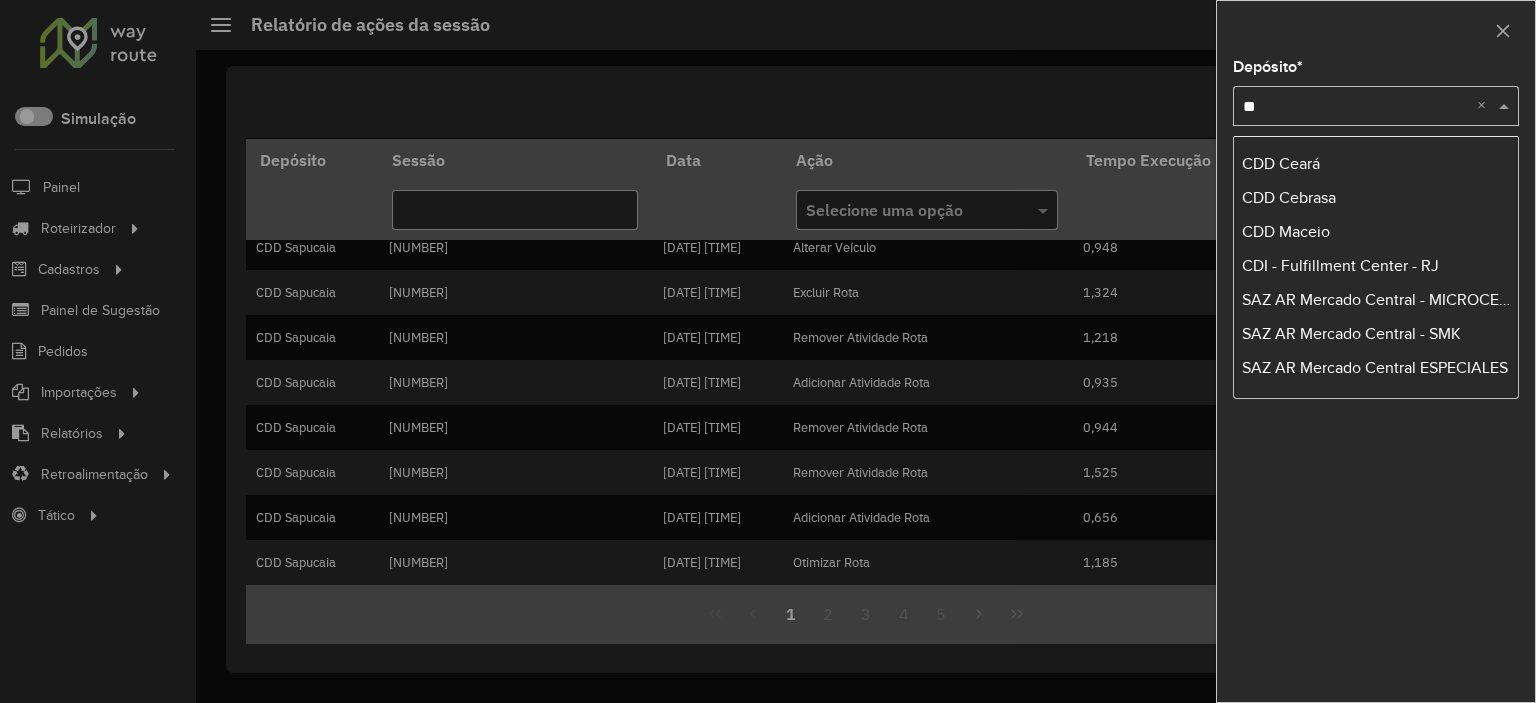 type on "***" 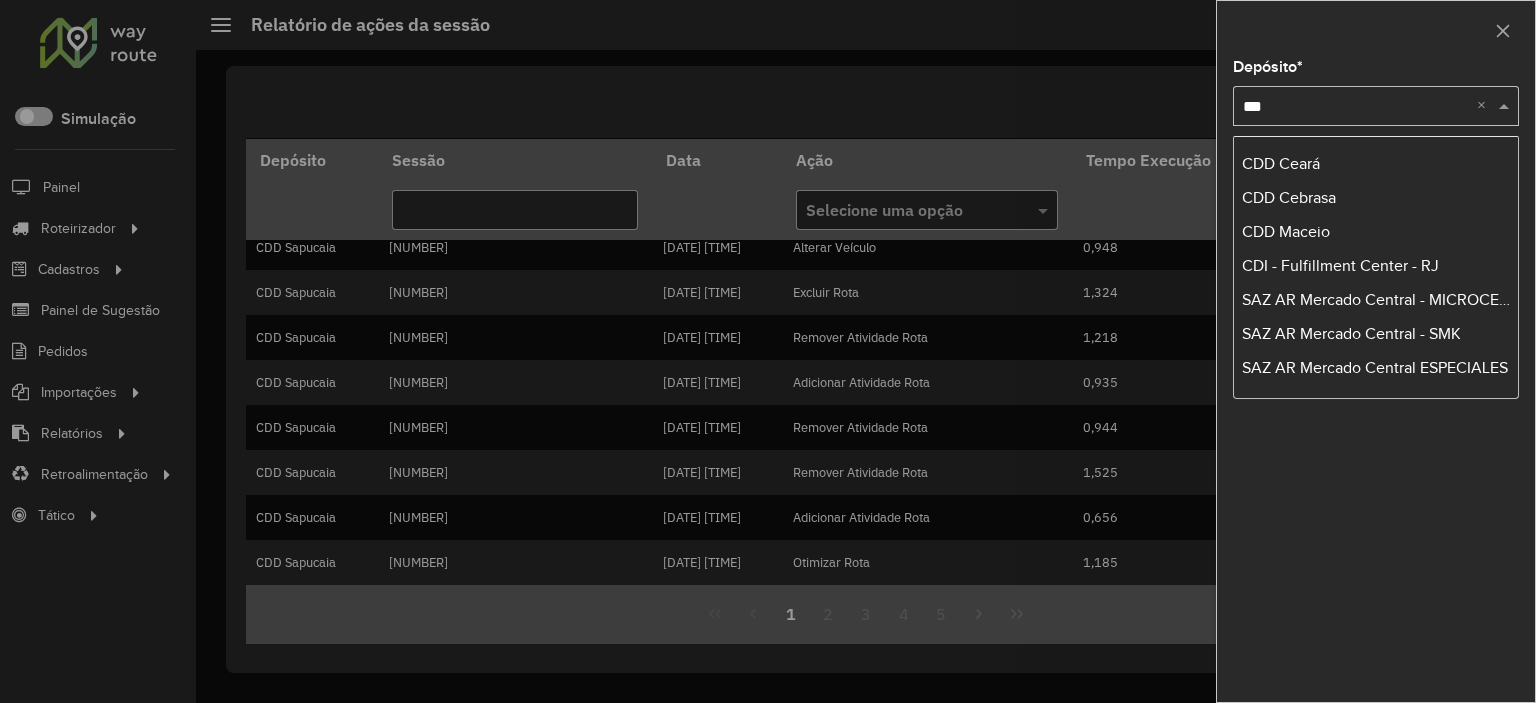 scroll, scrollTop: 0, scrollLeft: 0, axis: both 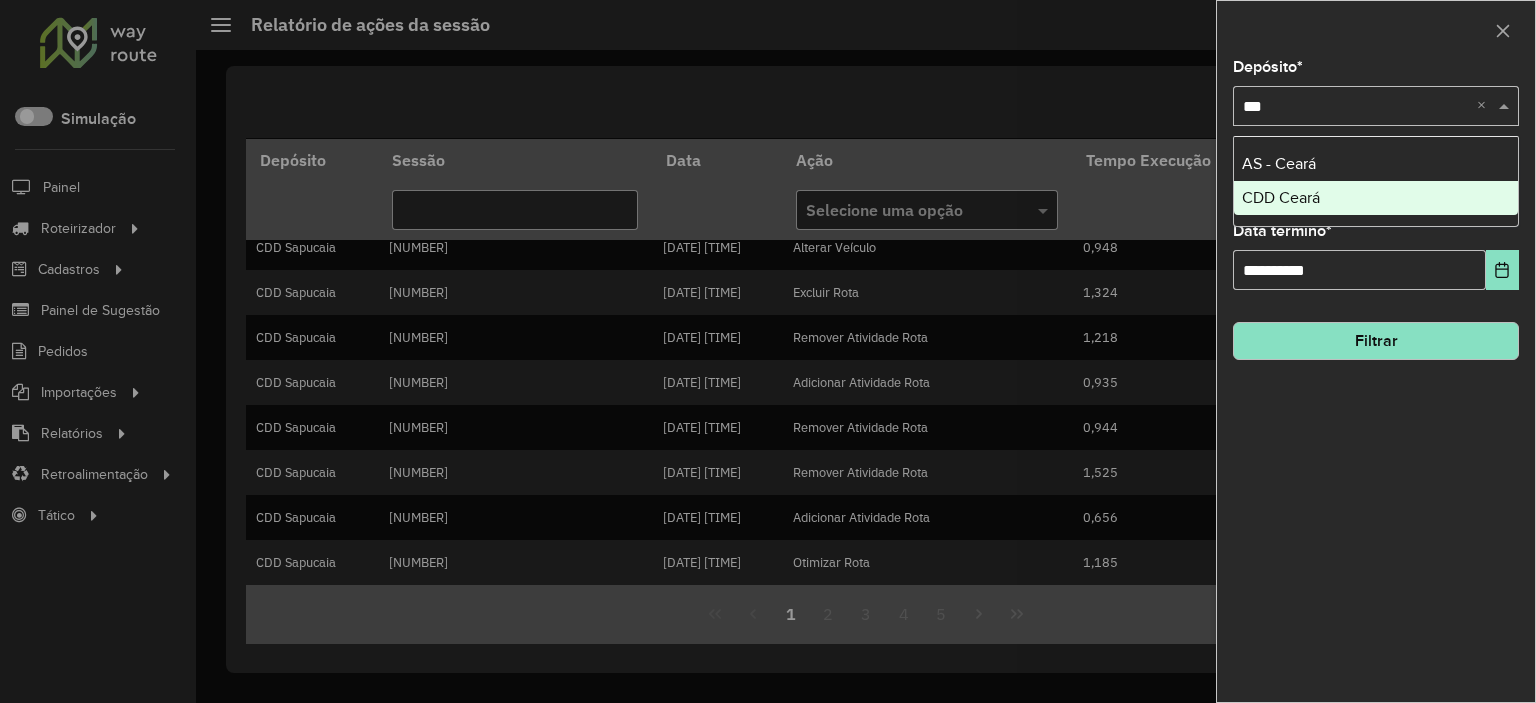 click on "CDD Ceará" at bounding box center [1376, 198] 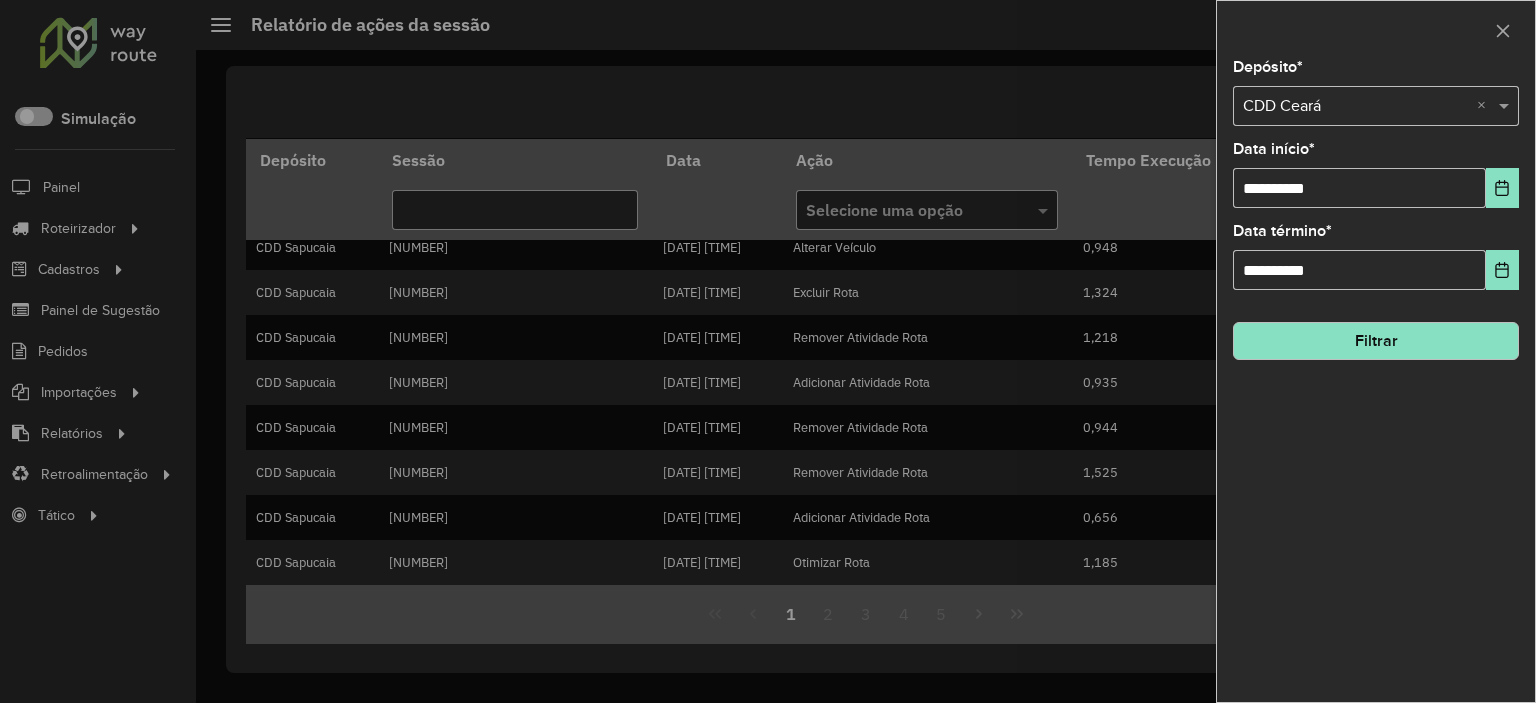 click on "Filtrar" 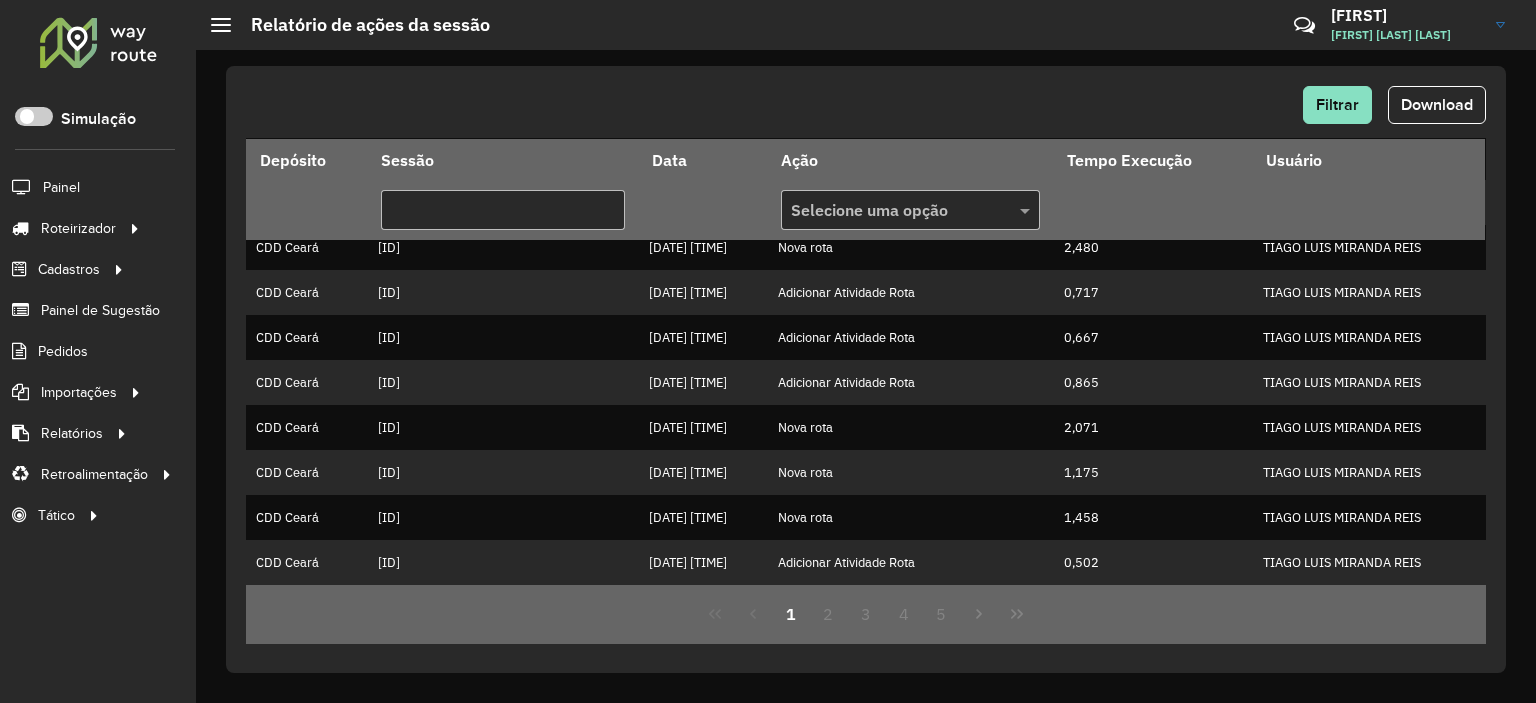 click on "Filtrar Download Depósito Sessão Data Ação Tempo Execução Usuário Selecione uma opção CDD Ceará [ID] [DATE] [TIME] Nova Sessão [NUMBER] [FIRST] [LAST] [LAST] [LAST] CDD Ceará [ID] [DATE] [TIME] Nova rota [NUMBER] [FIRST] [LAST] [LAST] [LAST] CDD Ceará [ID] [DATE] [TIME] Nova rota [NUMBER] [FIRST] [LAST] [LAST] [LAST] CDD Ceará [ID] [DATE] [TIME] Adicionar Atividade Rota [NUMBER] [FIRST] [LAST] [LAST] [LAST] CDD Ceará [ID] [DATE] [TIME] Adicionar Atividade Rota [NUMBER] [FIRST] [LAST] [LAST] [LAST] CDD Ceará [ID] [DATE] [TIME] Nova rota [NUMBER] [FIRST] [LAST] [LAST] [LAST] CDD Ceará [ID] [DATE] [TIME] Nova rota [NUMBER] [FIRST] [LAST] [LAST] [LAST] CDD Ceará [ID] [DATE] [TIME] Adicionar Atividade Rota [NUMBER] [FIRST] [LAST] [LAST] [LAST] CDD Ceará [ID] [DATE] [TIME] Nova rota [NUMBER] [FIRST] [LAST] [LAST] [LAST] CDD Ceará [ID] [DATE] [TIME] Adicionar Atividade Rota [NUMBER] [FIRST] [LAST] [LAST] [LAST] CDD Ceará [ID] [DATE] [TIME] Nova rota [NUMBER] [FIRST] [LAST] [LAST] [LAST] CDD Ceará [ID] [DATE] [TIME] Adicionar Atividade Rota [NUMBER] [FIRST] [LAST] [LAST] [LAST] CDD Ceará [ID] [DATE] [TIME] Nova rota [NUMBER] [FIRST] [LAST] [LAST] [LAST] CDD Ceará [ID] [NUMBER]" 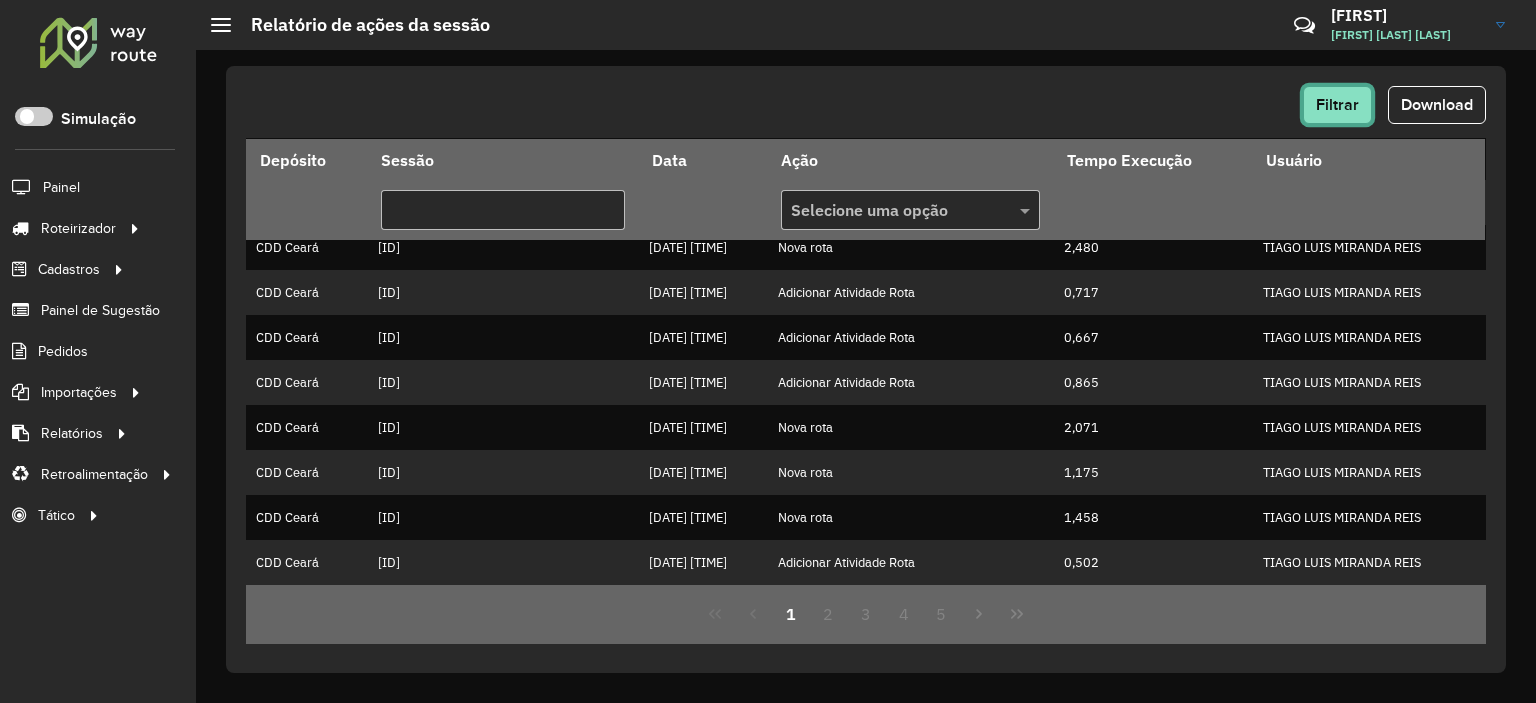 click on "Filtrar" 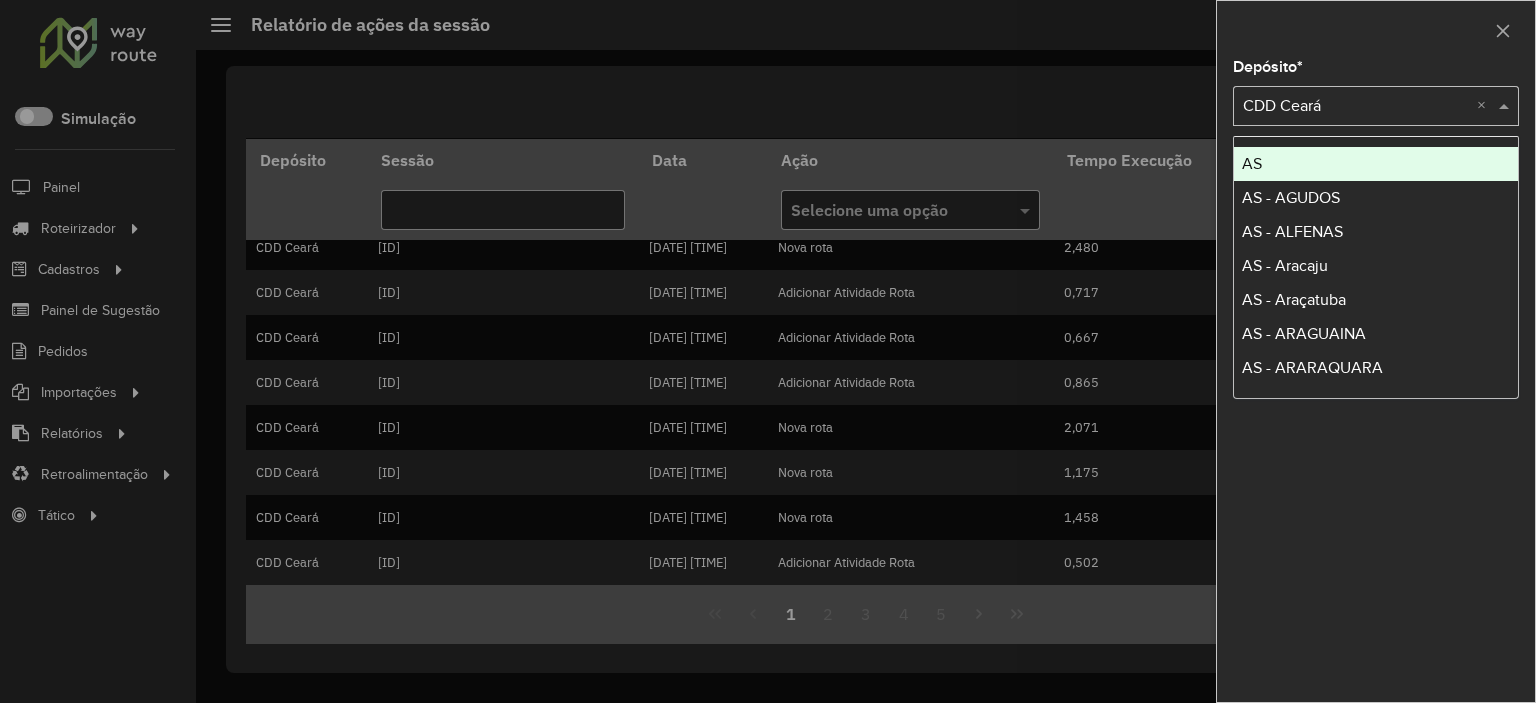 click on "Selecione um depósito × CDD Ceará ×" at bounding box center (1376, 106) 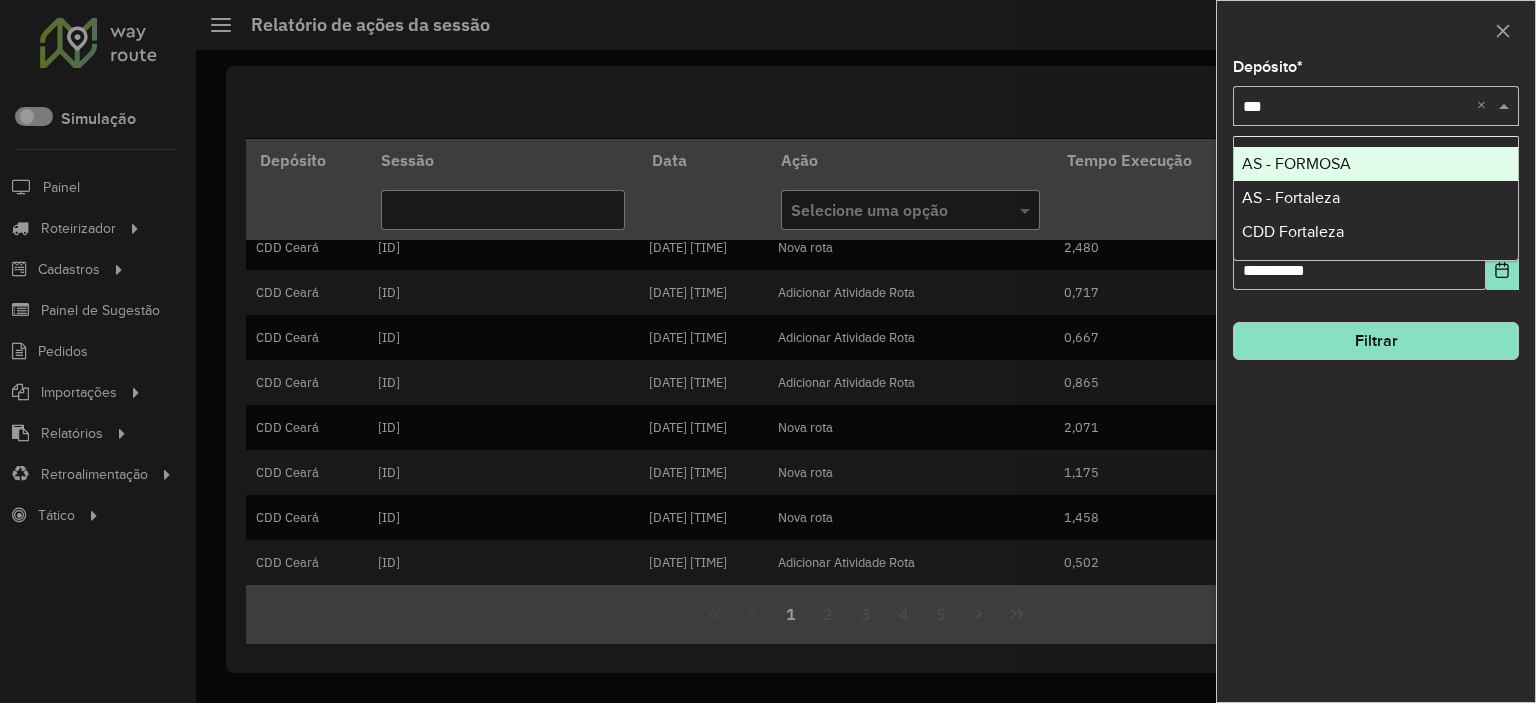type on "****" 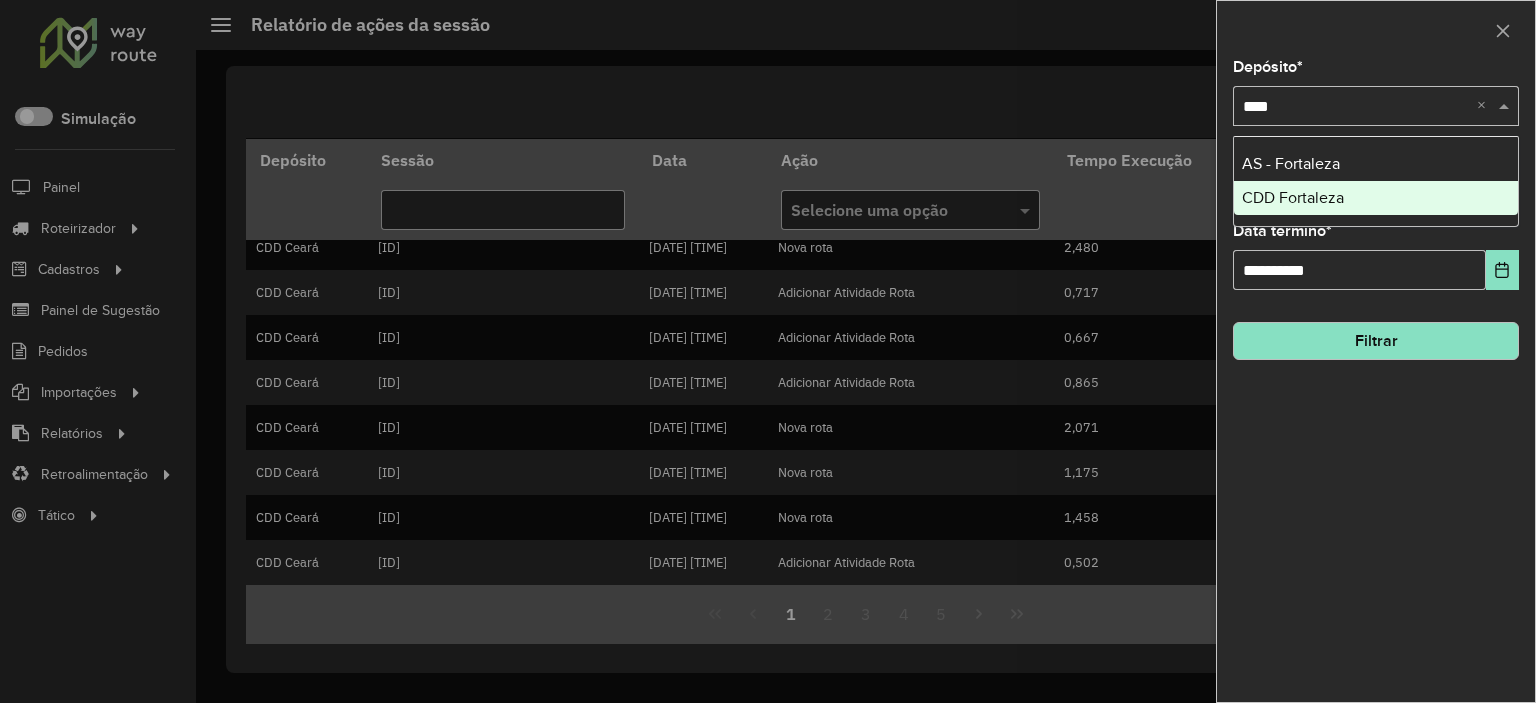 click on "CDD Fortaleza" at bounding box center [1376, 198] 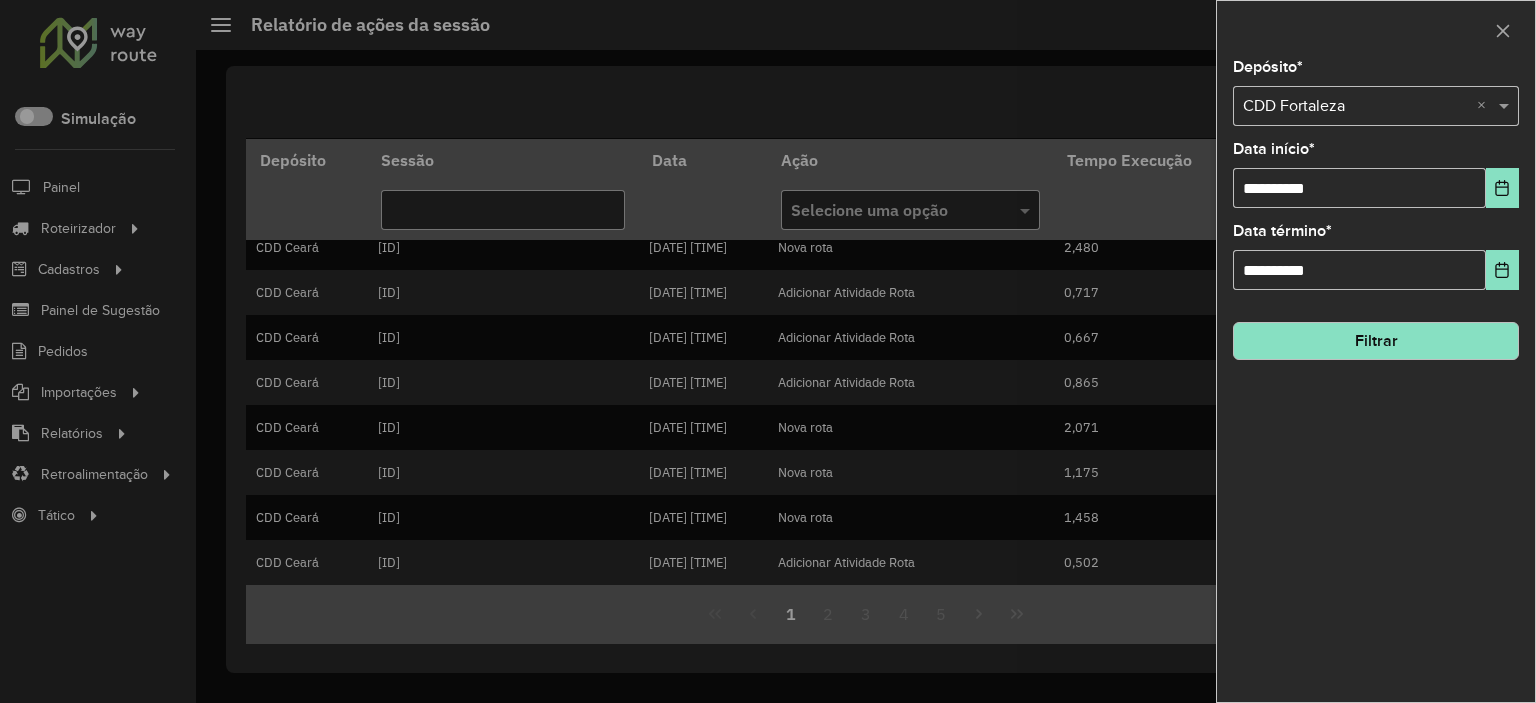 click on "Filtrar" 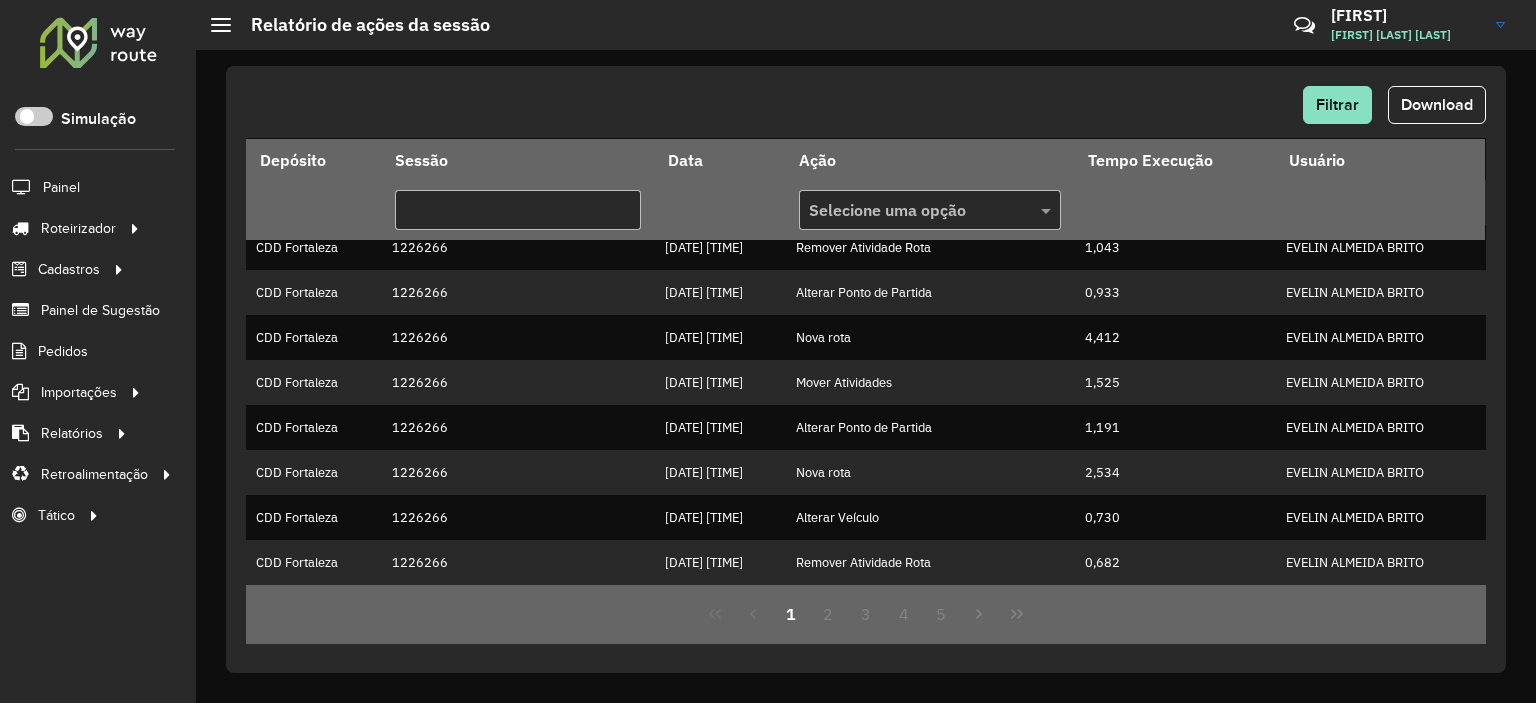 click on "Filtrar Download Depósito Sessão Data Ação Tempo Execução Usuário Selecione uma opção CDD Fortaleza [ID] [DATE] [TIME] Nova Sessão [NUMBER] [FIRST] [LAST] [LAST] [LAST] CDD Fortaleza [ID] [DATE] [TIME] Nova rota [NUMBER] [FIRST] [LAST] [LAST] [LAST] CDD Fortaleza [ID] [DATE] [TIME] Remover Atividade Rota [NUMBER] [FIRST] [LAST] [LAST] [LAST] CDD Fortaleza [ID] [DATE] [TIME] Adicionar Atividade Rota [NUMBER] [FIRST] [LAST] [LAST] [LAST] CDD Fortaleza [ID] [DATE] [TIME] Remover Atividade Rota [NUMBER] [FIRST] [LAST] [LAST] [LAST] CDD Fortaleza [ID] [DATE] [TIME] Nova rota [NUMBER] [FIRST] [LAST] [LAST] [LAST] CDD Fortaleza [ID] [DATE] [TIME] Remover Atividade Rota [NUMBER] [FIRST] [LAST] [LAST] [LAST] CDD Fortaleza [ID] [DATE] [TIME] Remover Atividade Rota [NUMBER] [FIRST] [LAST] [LAST] [LAST] CDD Fortaleza [ID] [DATE] [TIME] Remover Atividade Rota [NUMBER] [FIRST] [LAST] [LAST] [LAST] CDD Fortaleza [ID] [DATE] [TIME] Alterar Ponto de Partida [NUMBER] [FIRST] [LAST] [LAST] [LAST] CDD Fortaleza [ID] Nova rota" 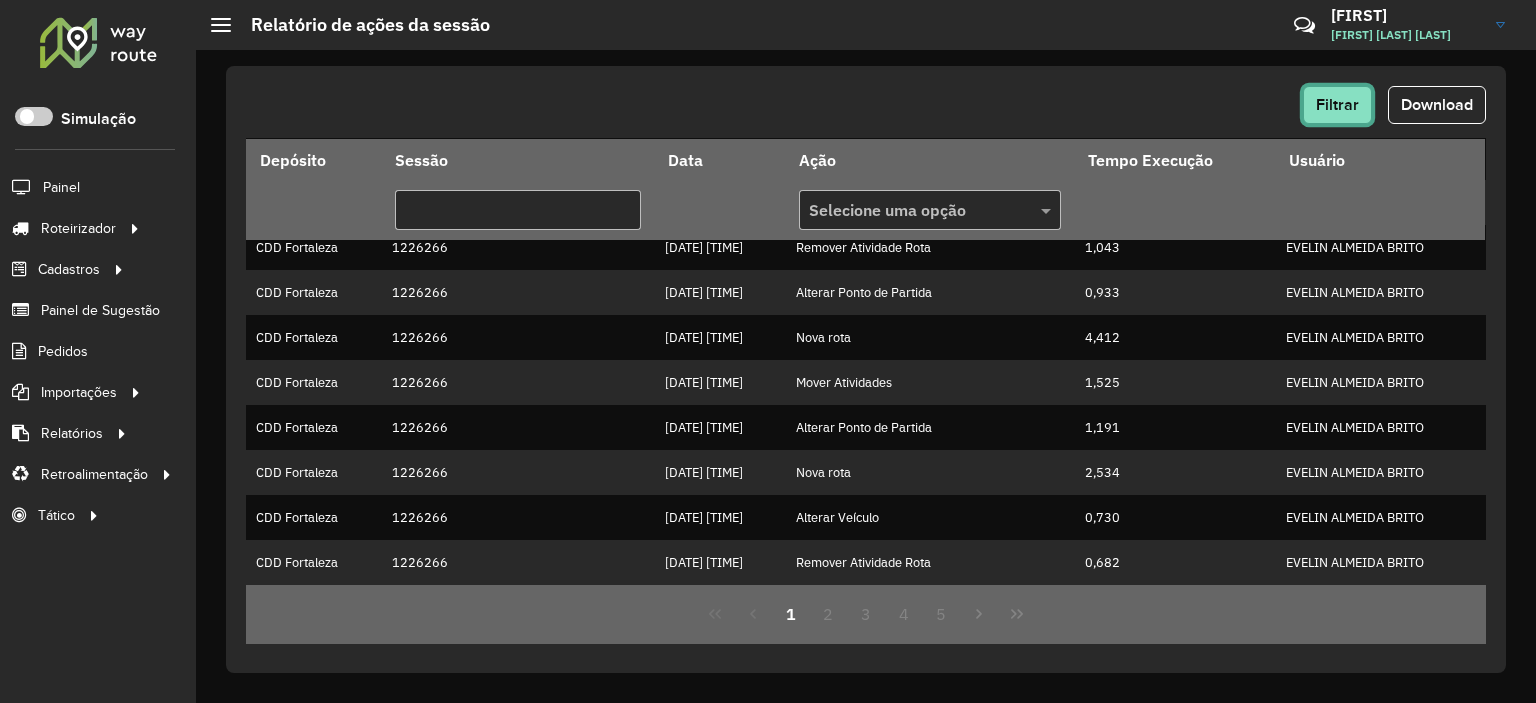 click on "Filtrar" 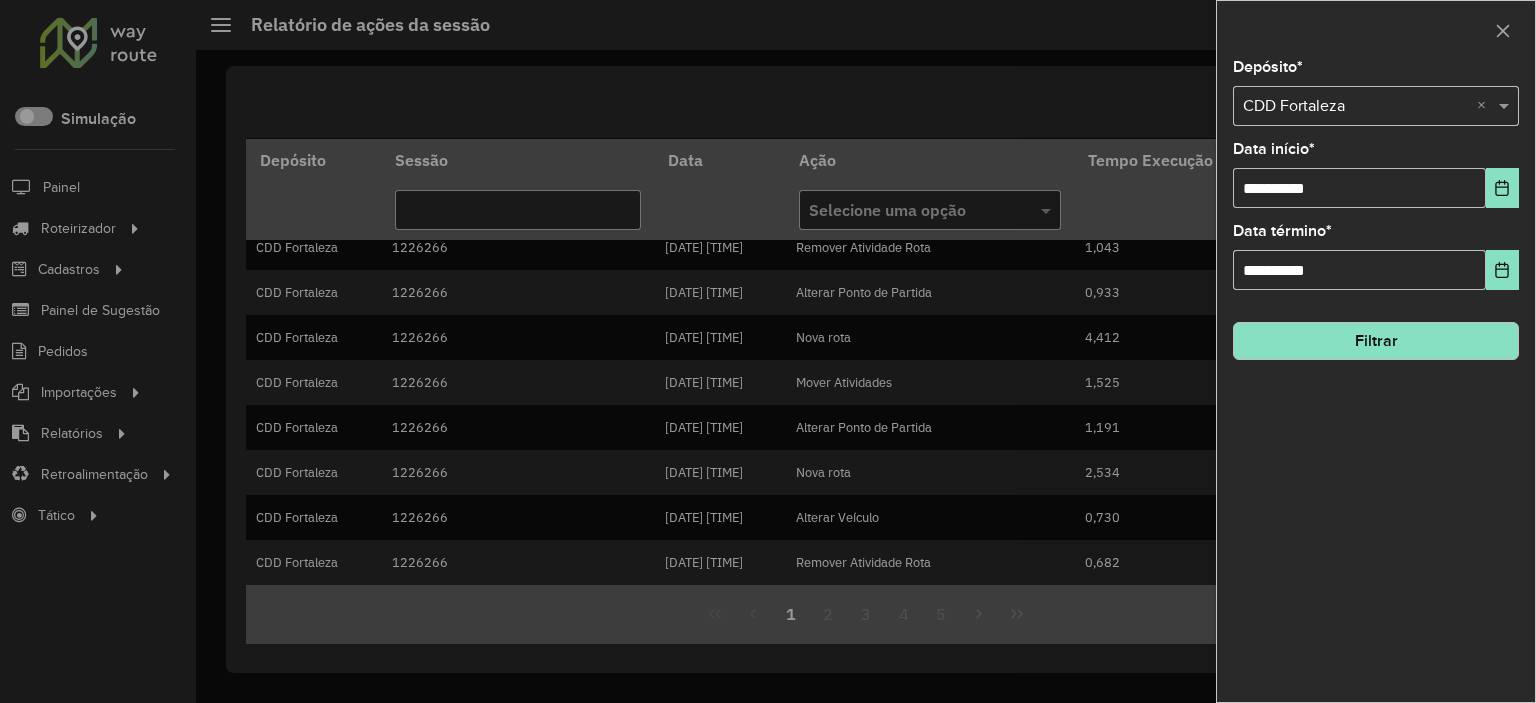 click at bounding box center (1356, 107) 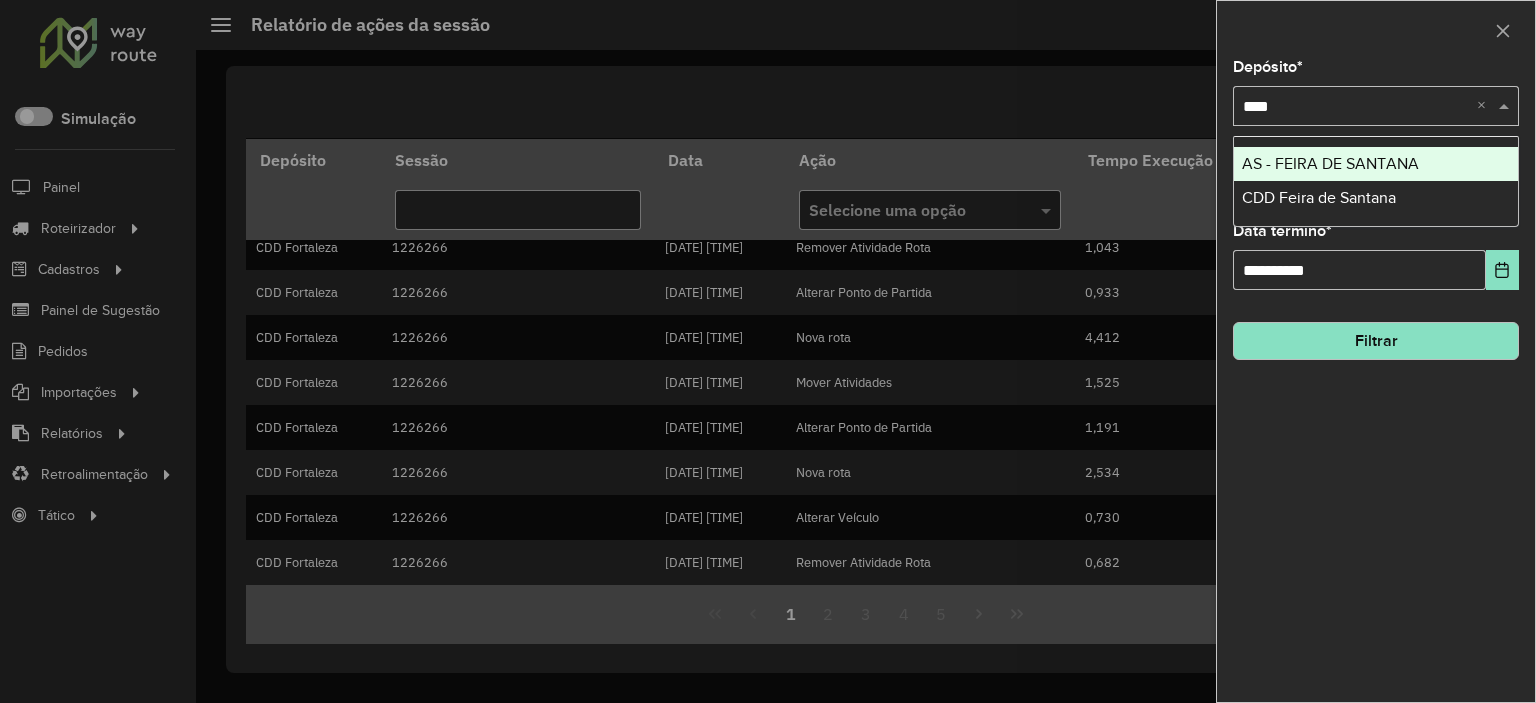 type on "*****" 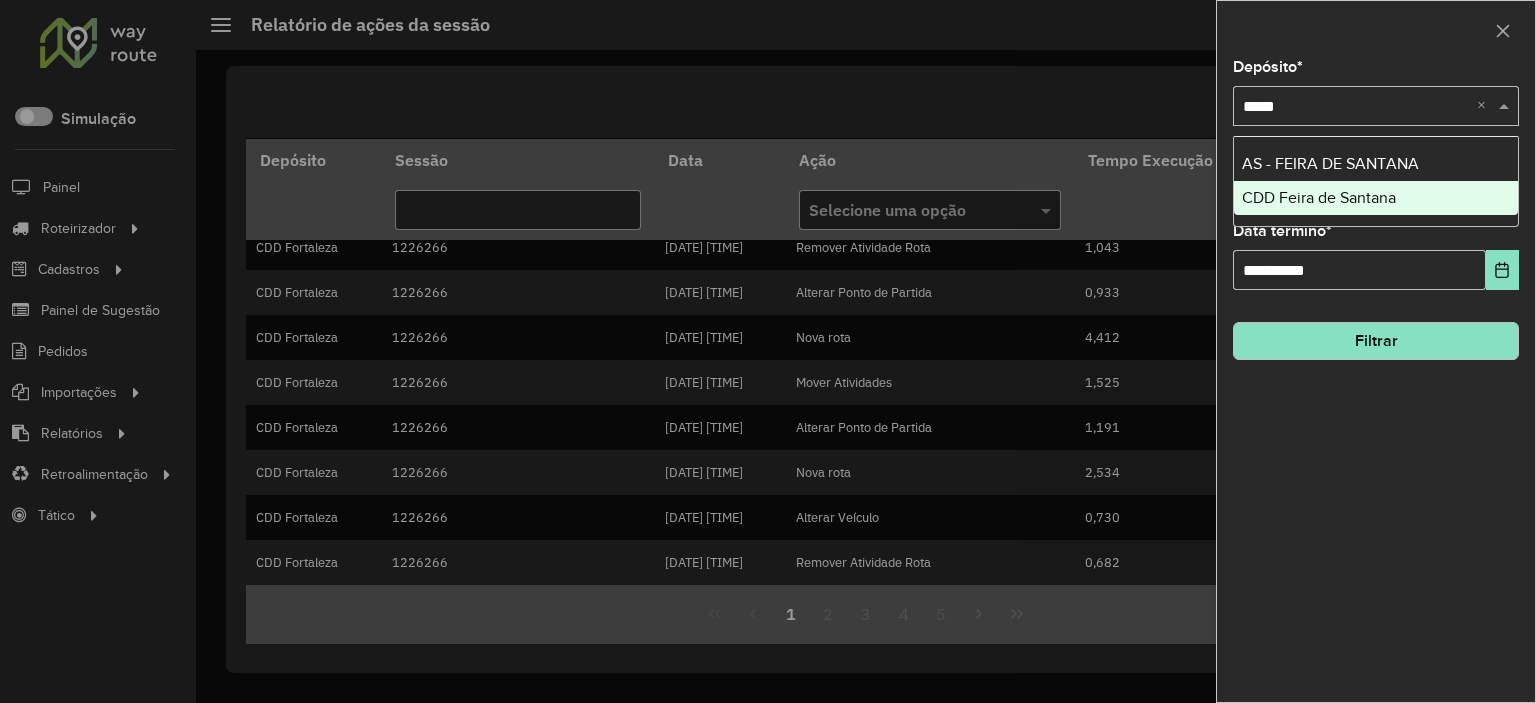 drag, startPoint x: 1315, startPoint y: 198, endPoint x: 1330, endPoint y: 227, distance: 32.649654 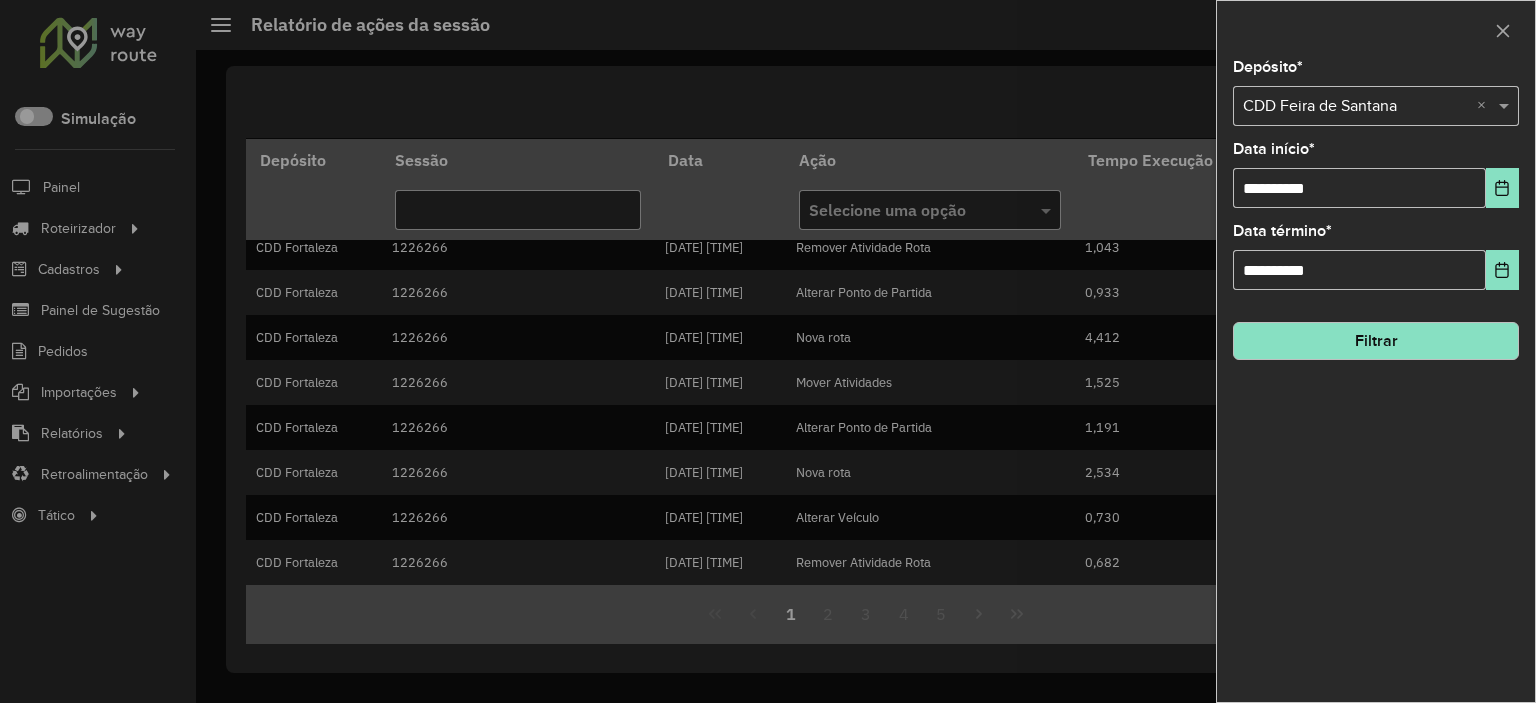 click on "Filtrar" 